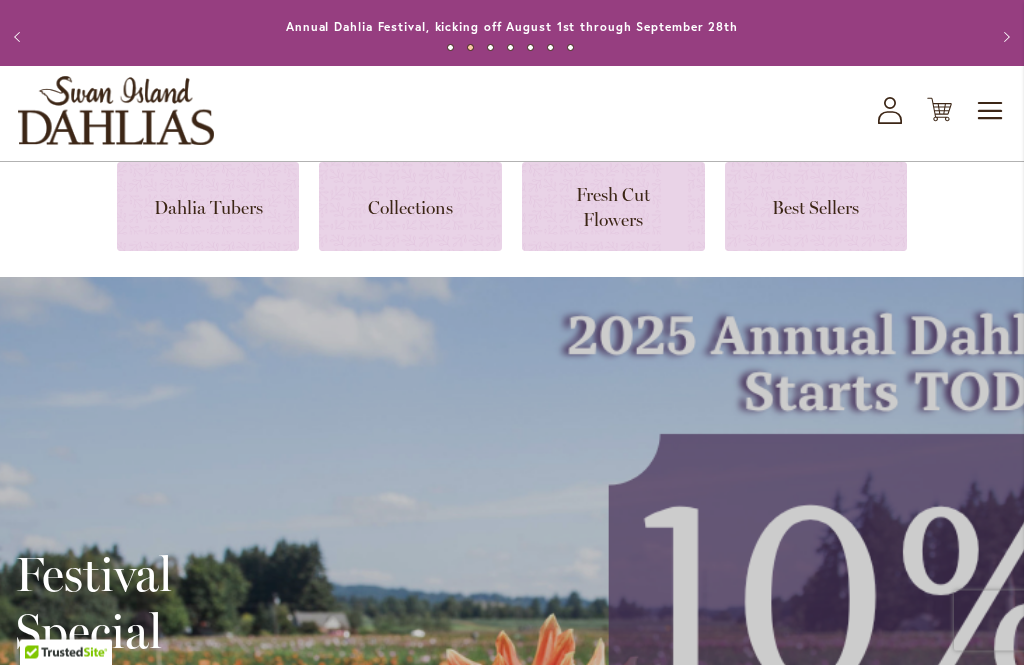 scroll, scrollTop: 0, scrollLeft: 0, axis: both 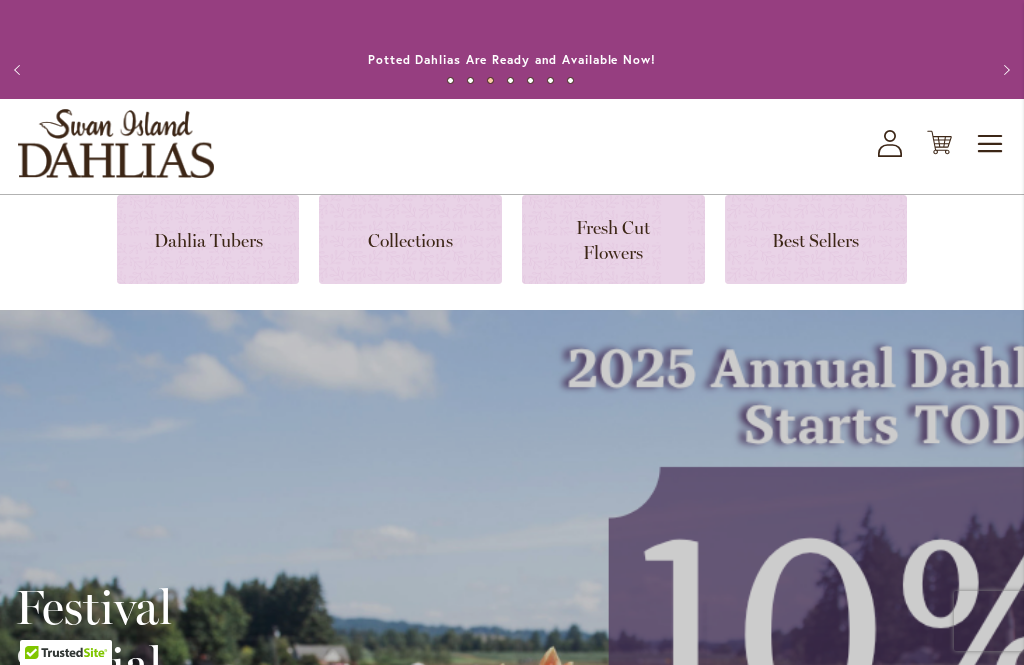 click on "Toggle Nav" at bounding box center (991, 144) 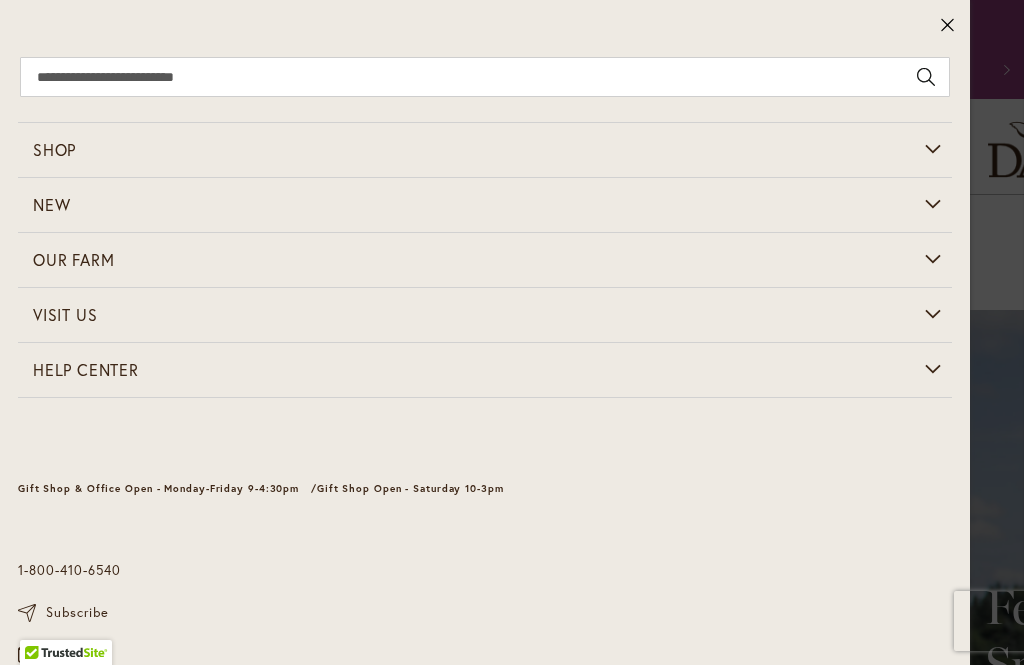 click 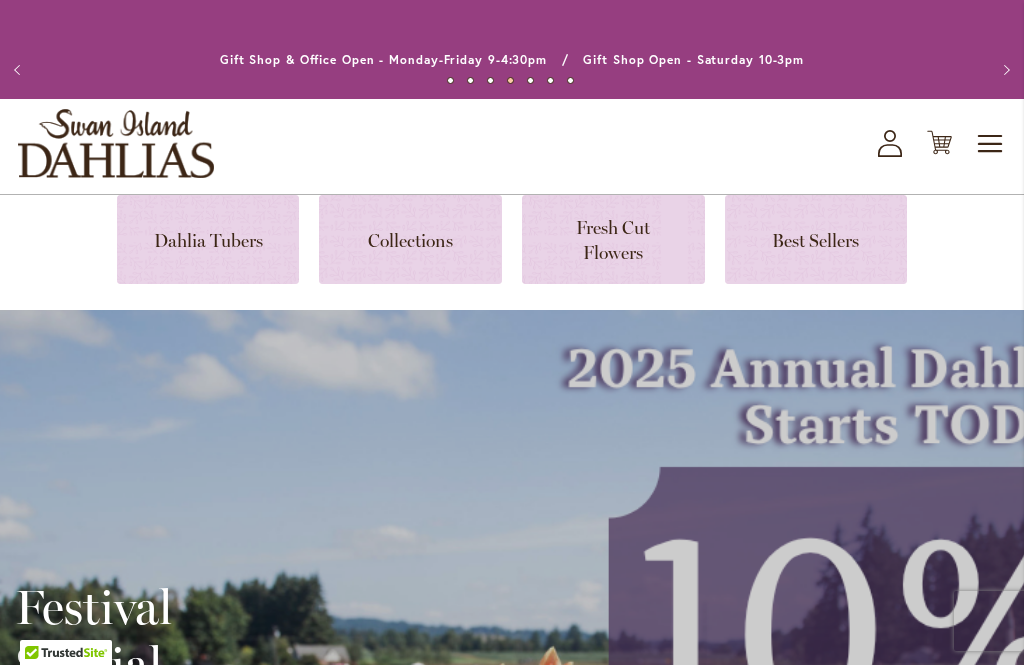 click on "My Account" 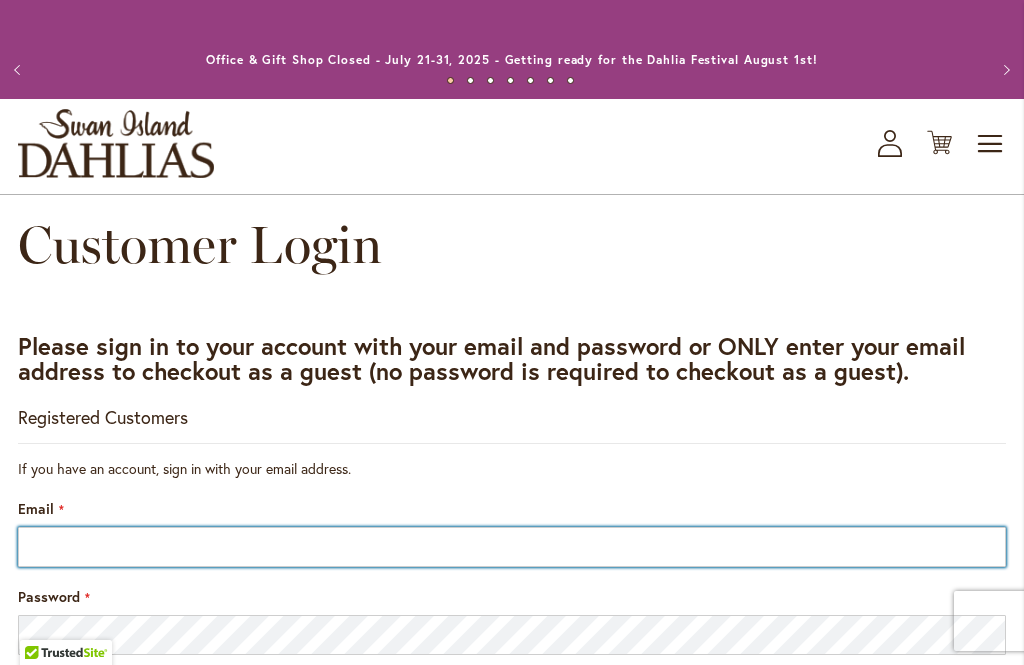 type on "**********" 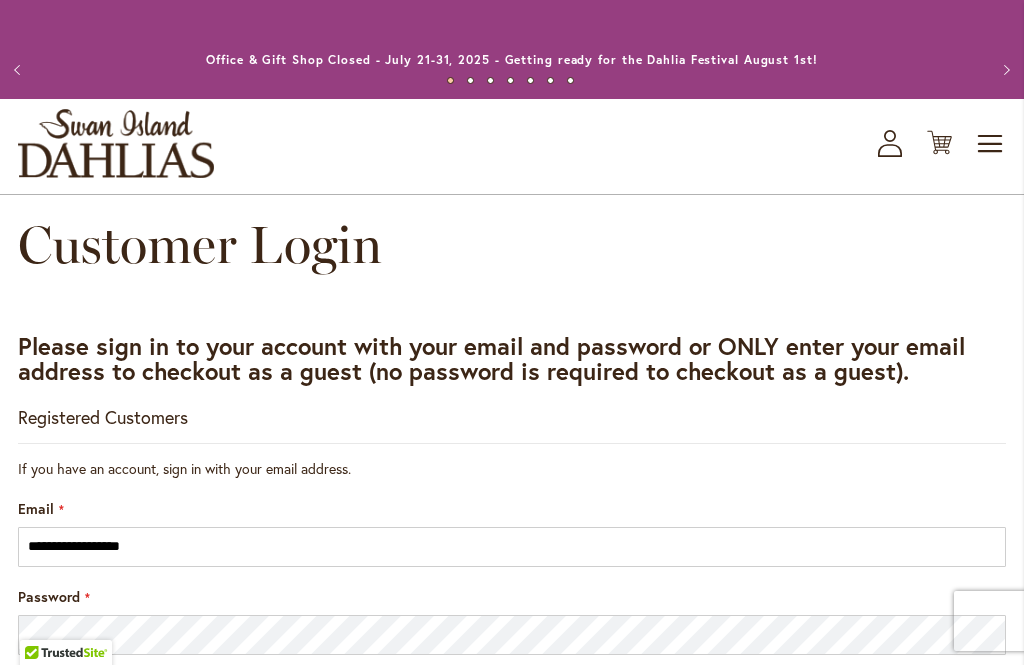 click on "Sign In" at bounding box center [512, 893] 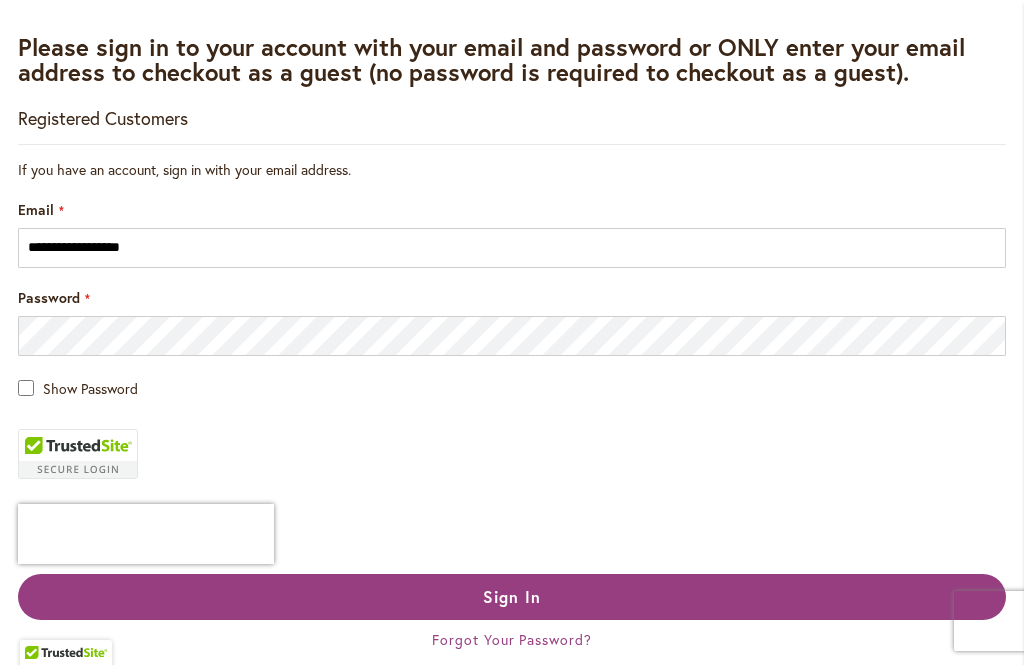 scroll, scrollTop: 299, scrollLeft: 0, axis: vertical 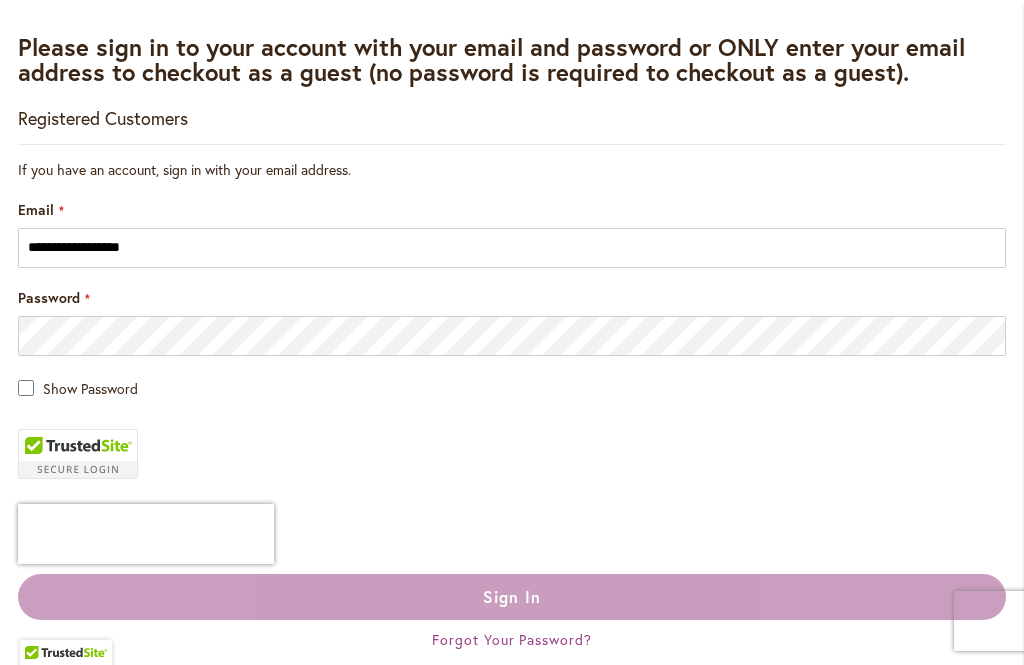click on "Sign In" at bounding box center [512, 597] 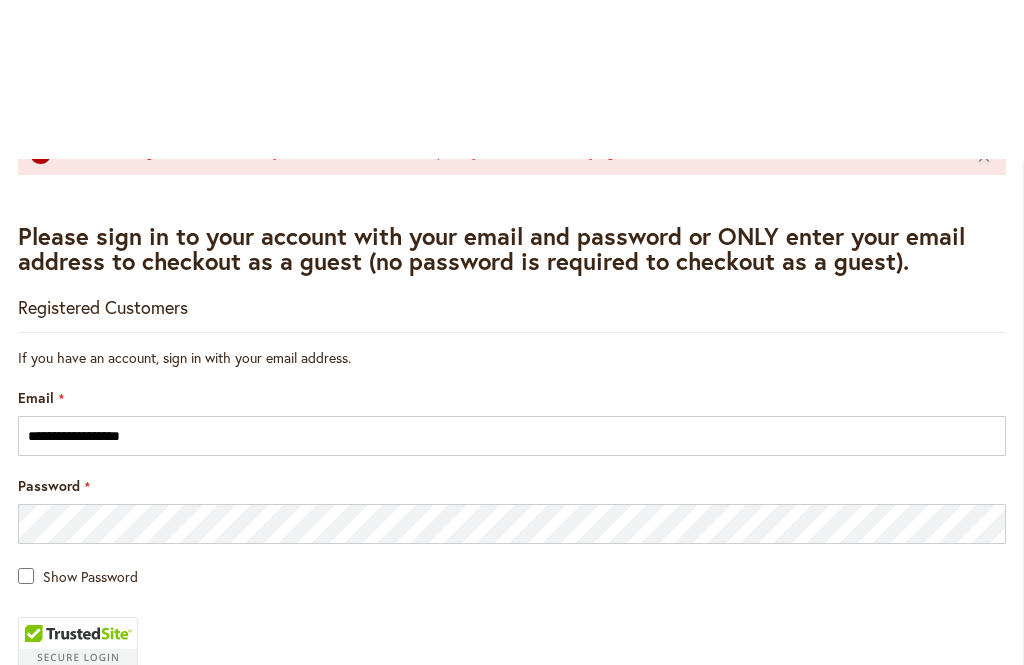 scroll, scrollTop: 0, scrollLeft: 0, axis: both 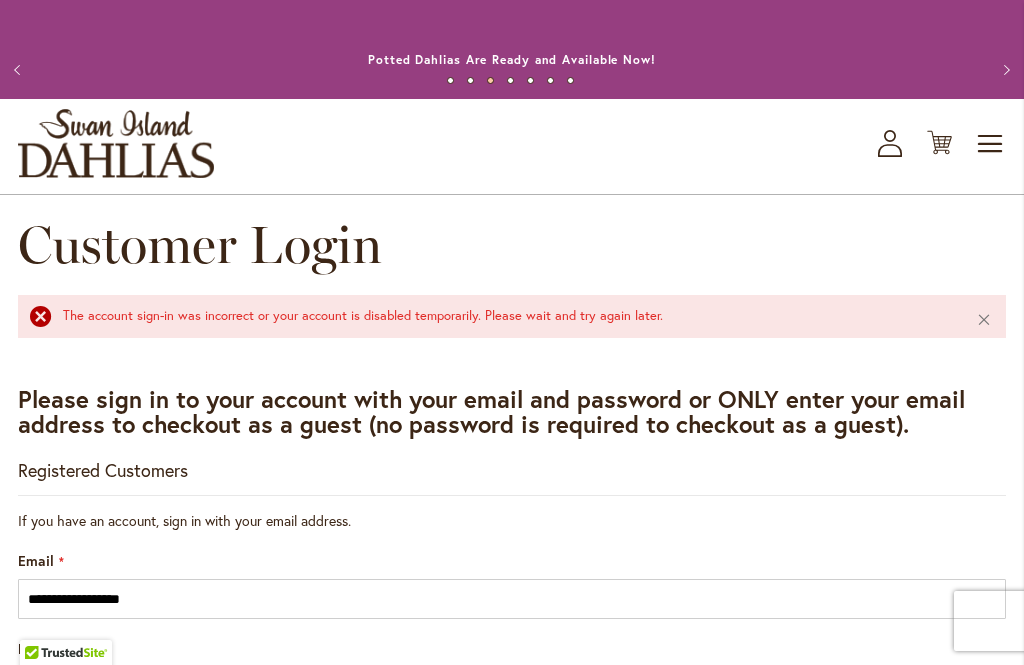click on "Cart
.cls-1 {
fill: #231f20;
}" 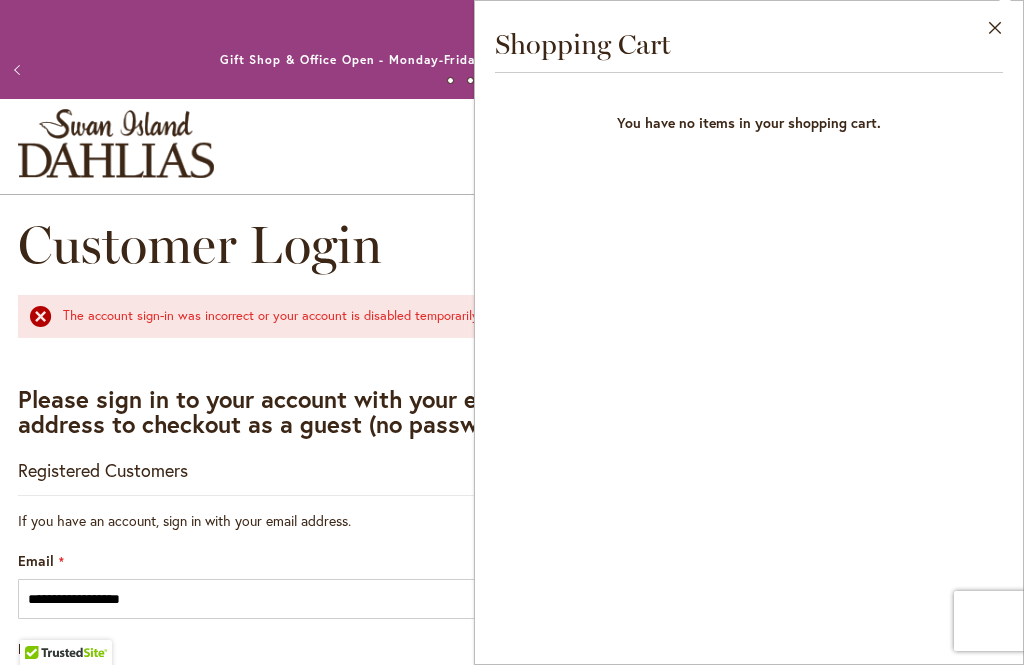 click on "Close" at bounding box center [995, 32] 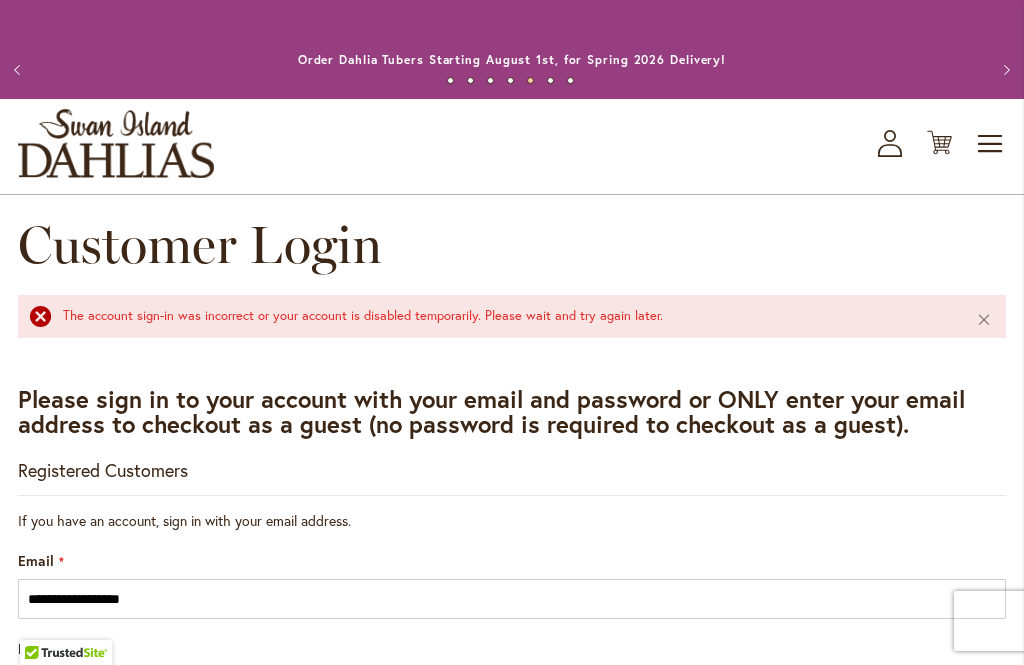 click on "Toggle Nav" at bounding box center (991, 144) 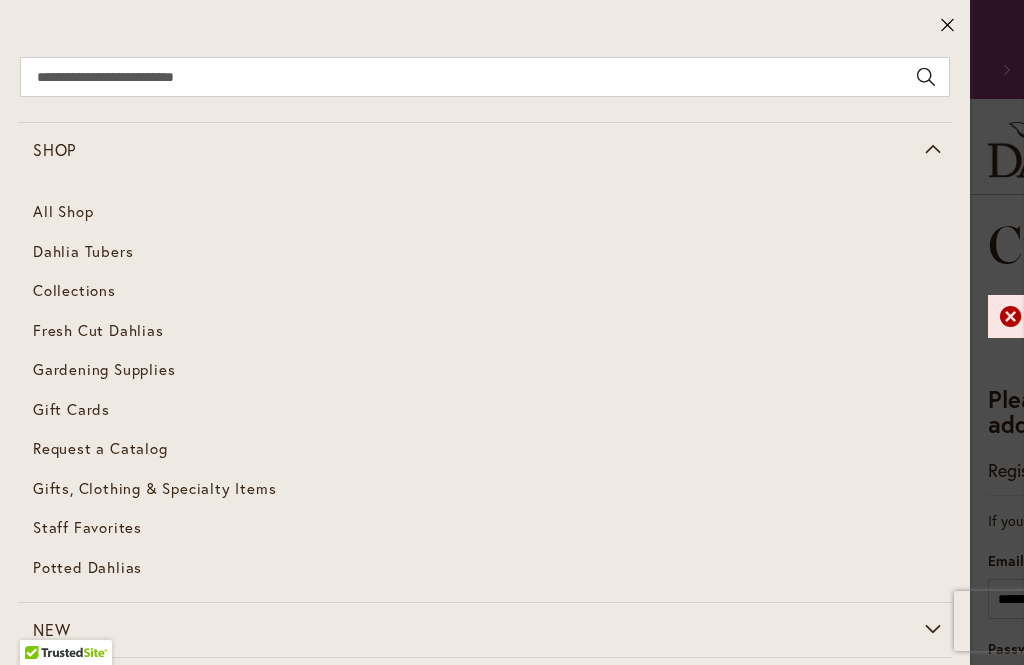click on "Fresh Cut Dahlias" at bounding box center [98, 330] 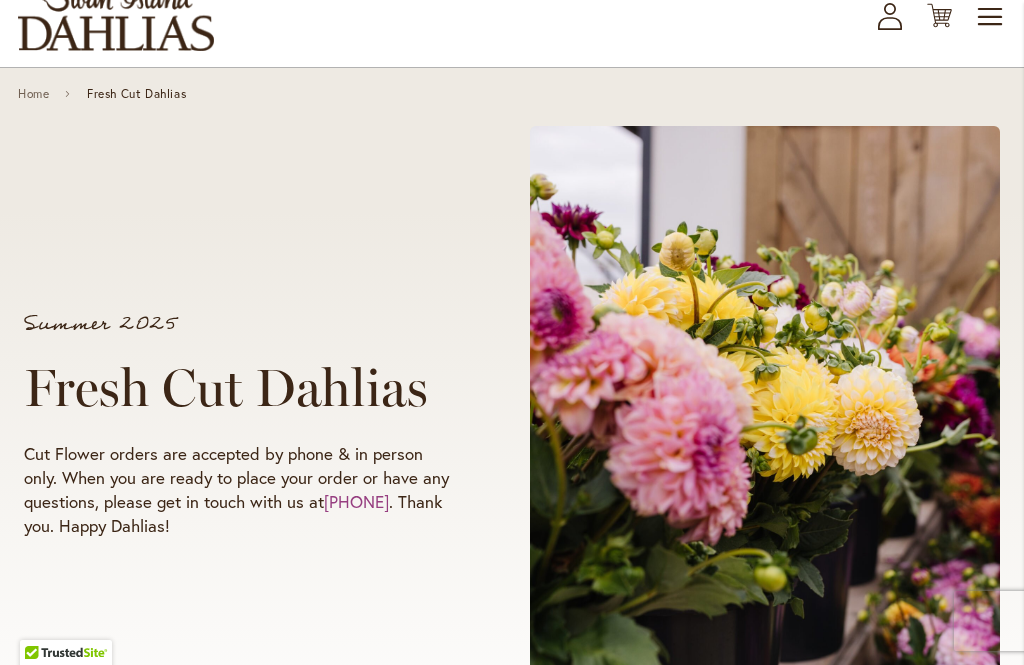 scroll, scrollTop: 115, scrollLeft: 0, axis: vertical 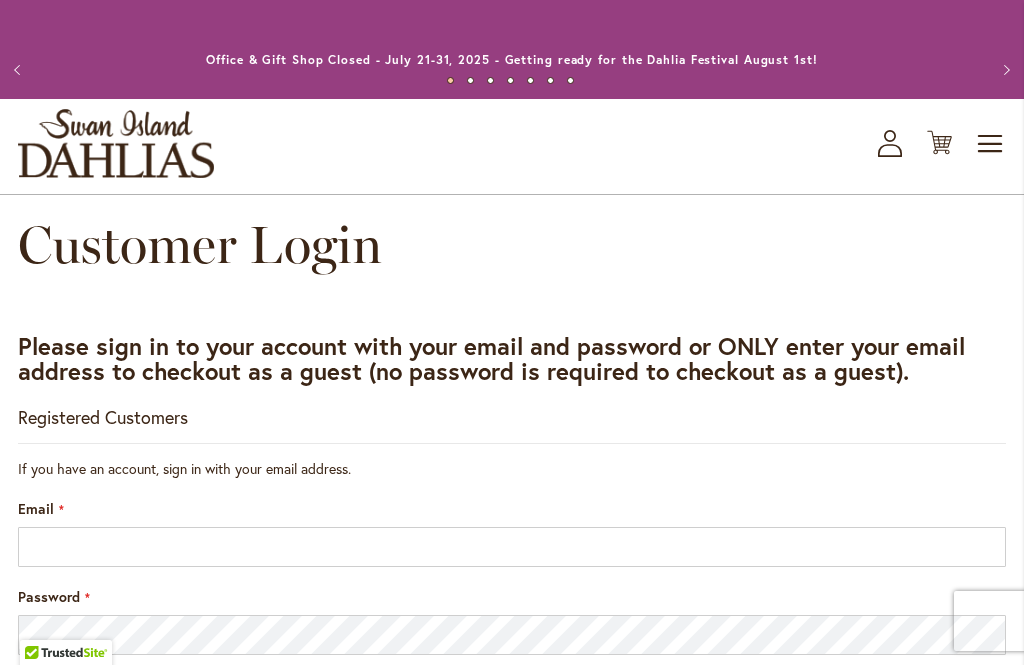 click 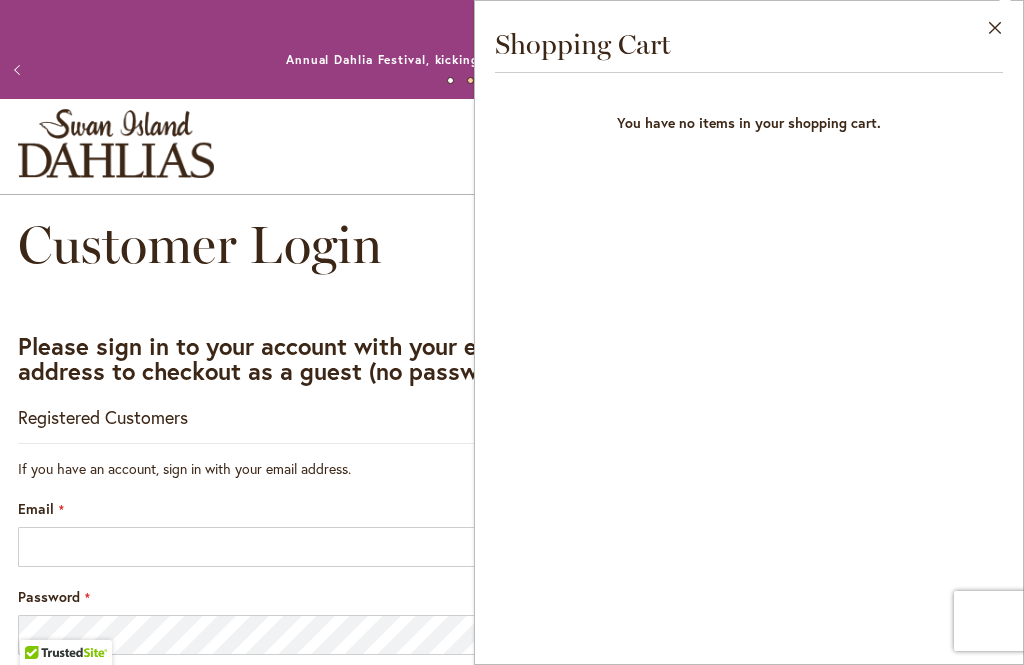 click on "Close" at bounding box center [995, 32] 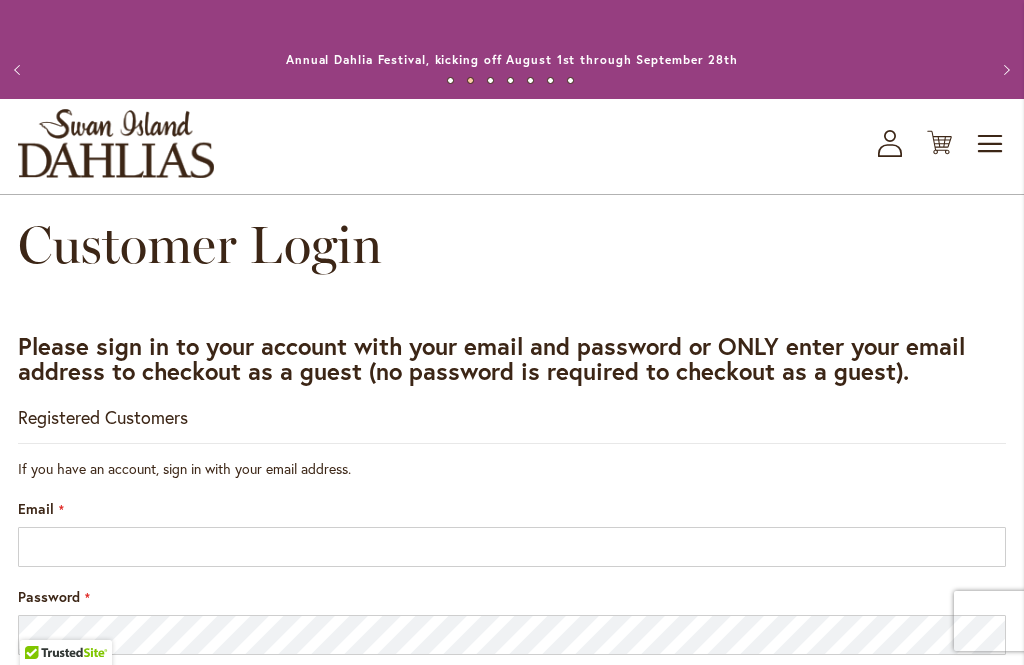 click on "Toggle Nav" at bounding box center [991, 144] 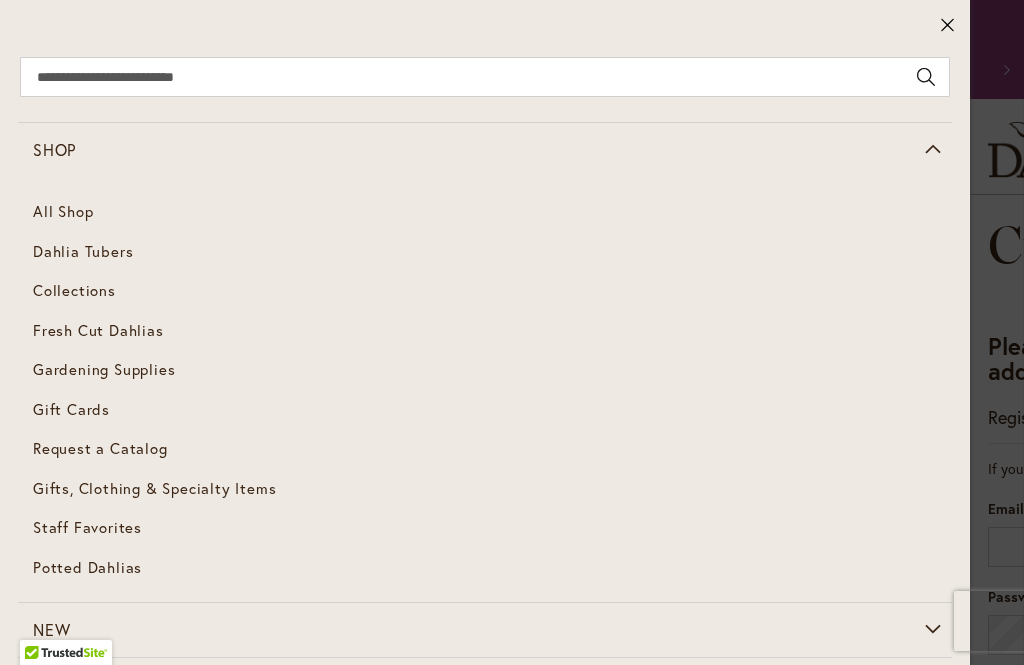 click on "Dahlia Tubers" at bounding box center [83, 251] 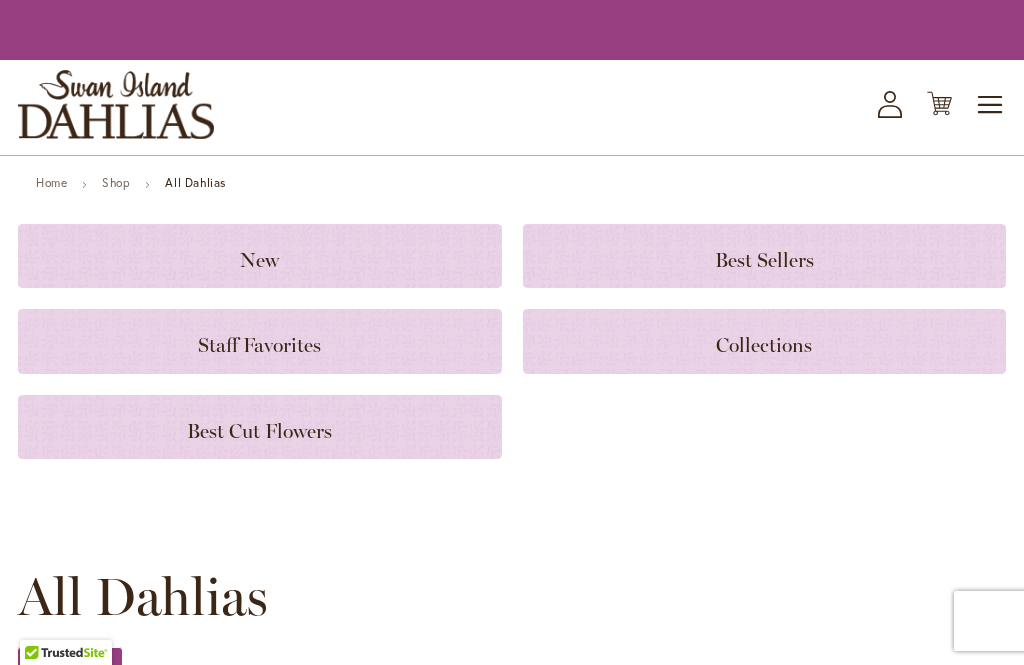 scroll, scrollTop: 0, scrollLeft: 0, axis: both 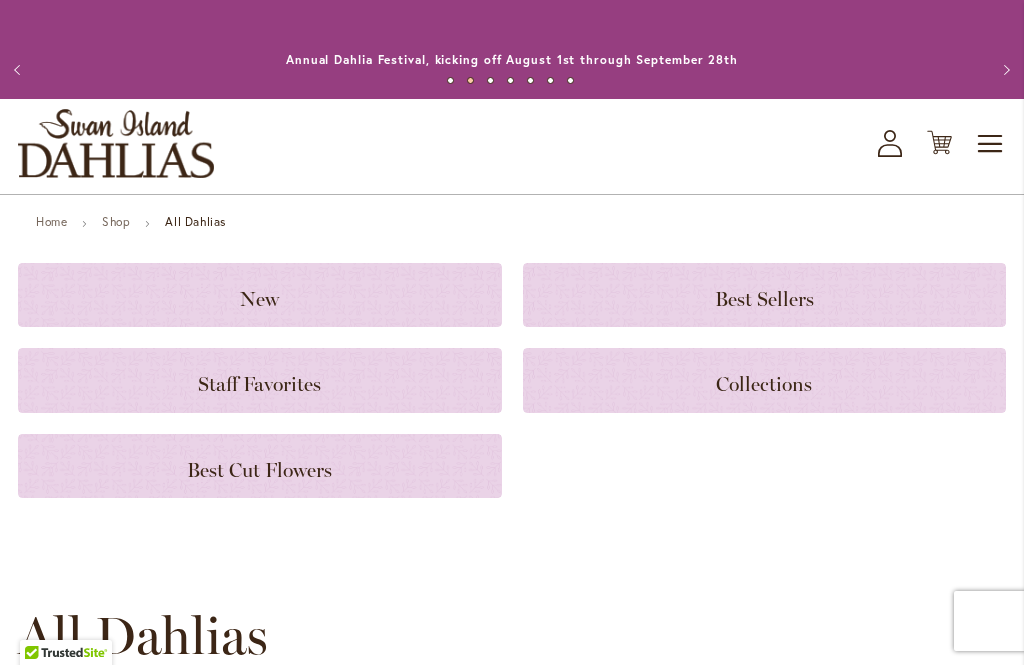 click on "Best Cut Flowers" 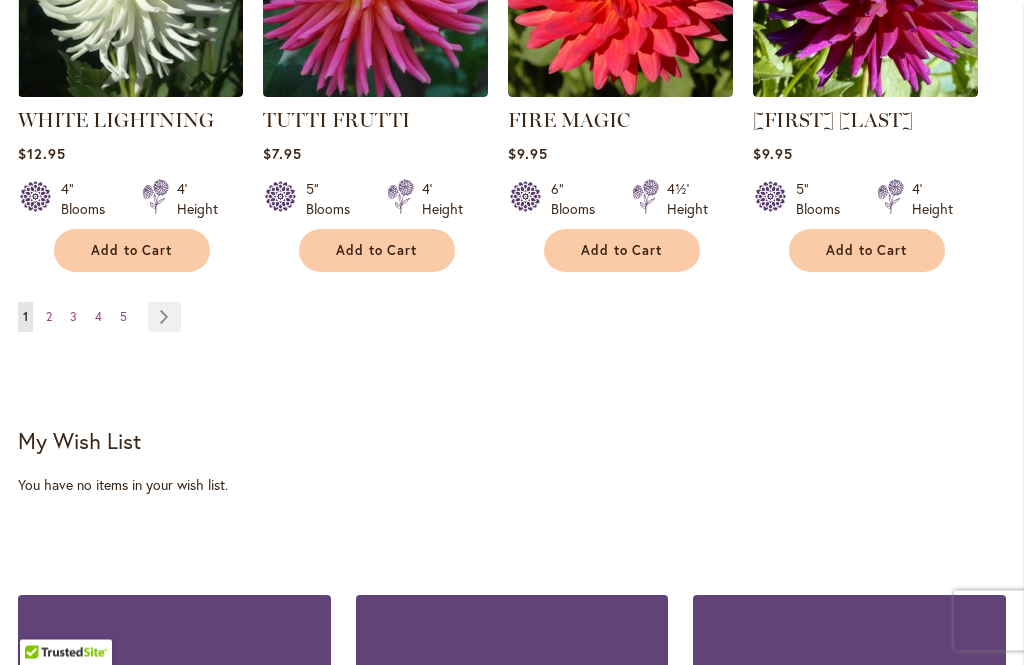 scroll, scrollTop: 1922, scrollLeft: 0, axis: vertical 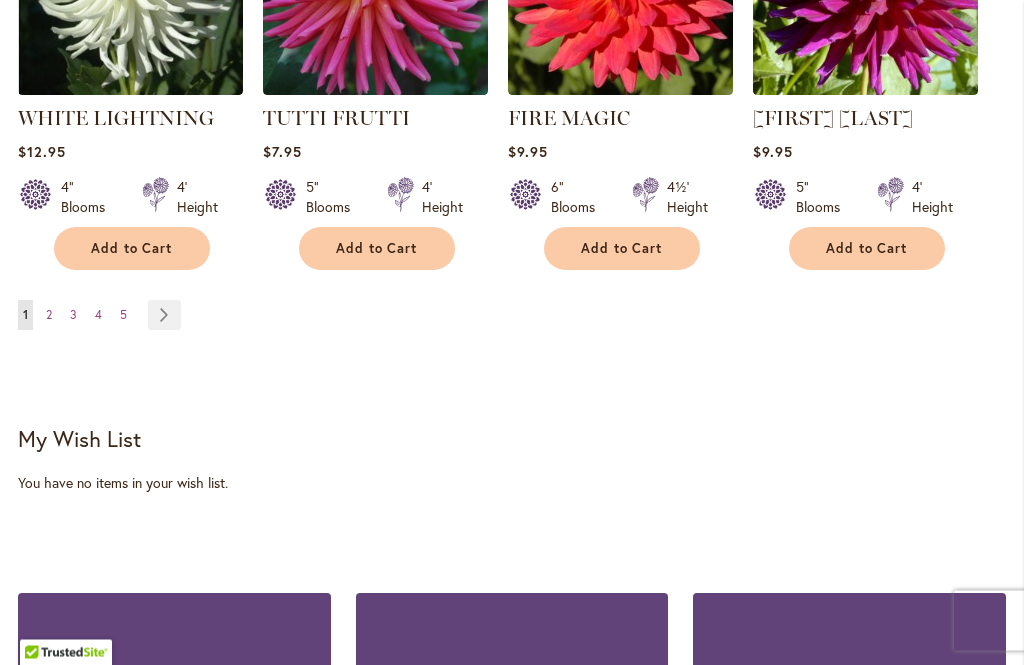 click on "Page
Next" at bounding box center (164, 316) 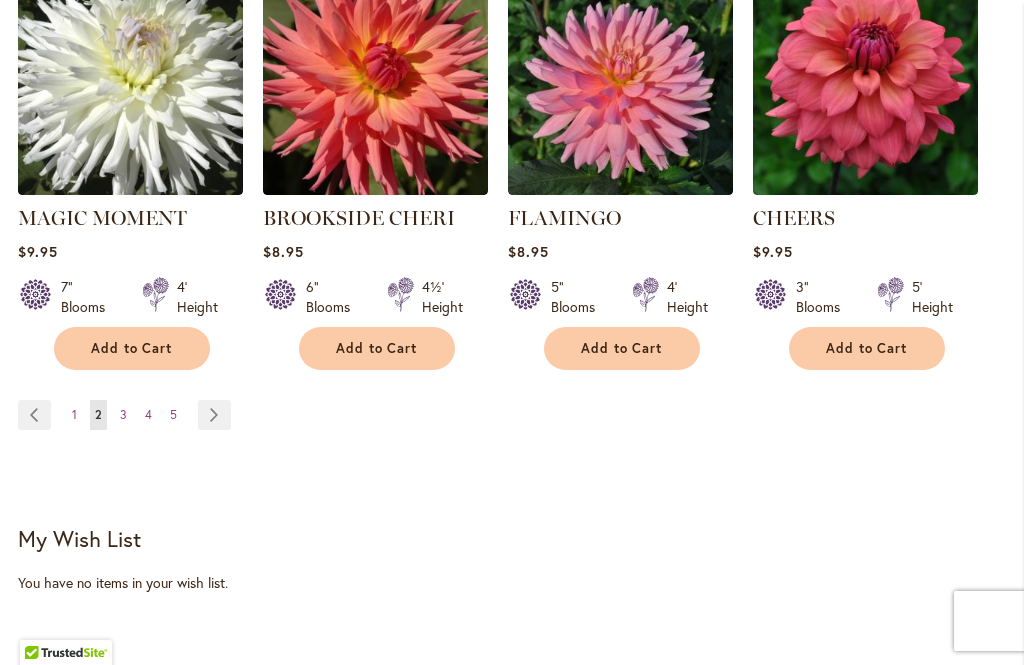 scroll, scrollTop: 1829, scrollLeft: 0, axis: vertical 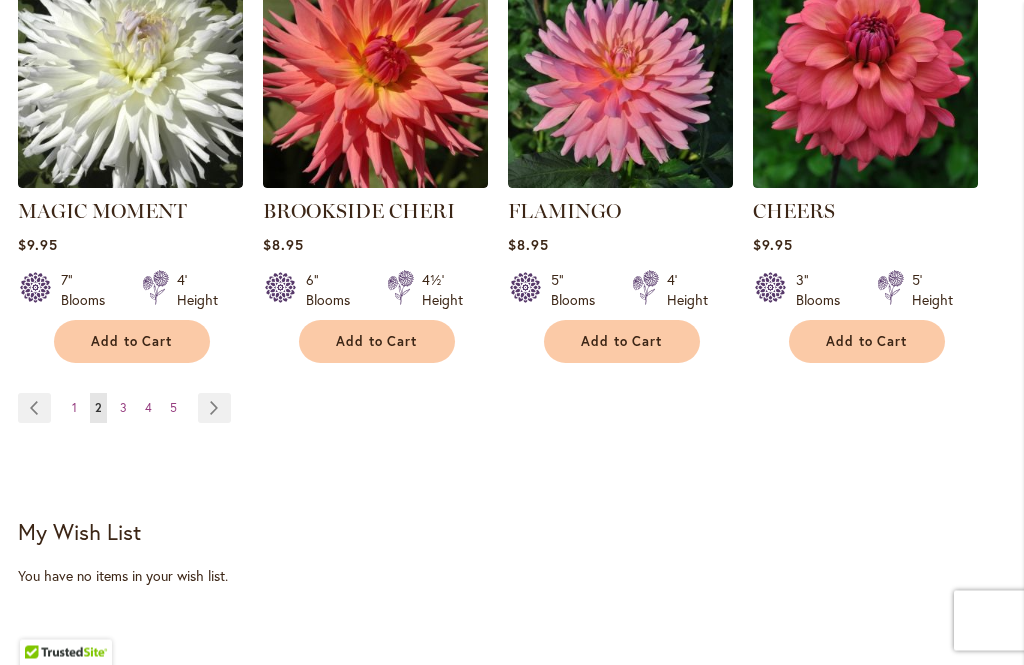 click on "Page
3" at bounding box center (123, 409) 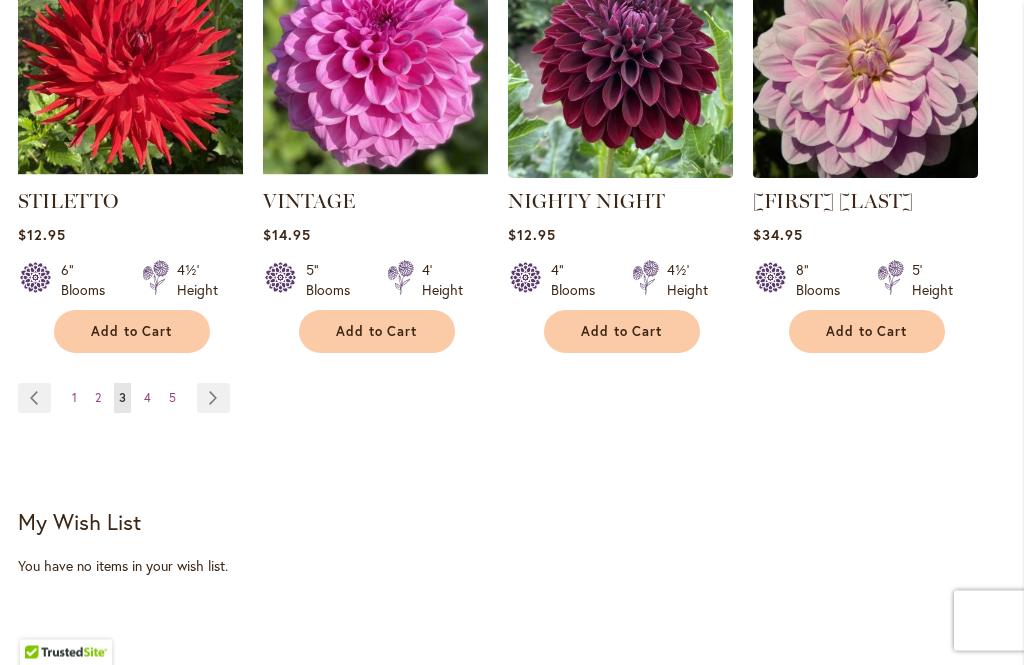 scroll, scrollTop: 1868, scrollLeft: 0, axis: vertical 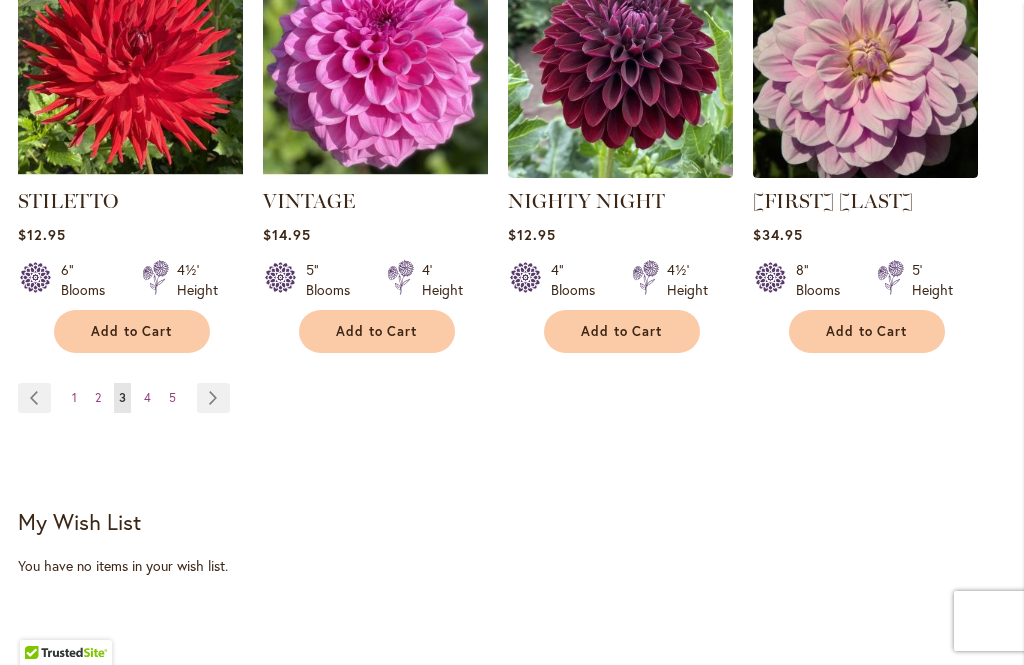 click on "Page
4" at bounding box center (147, 398) 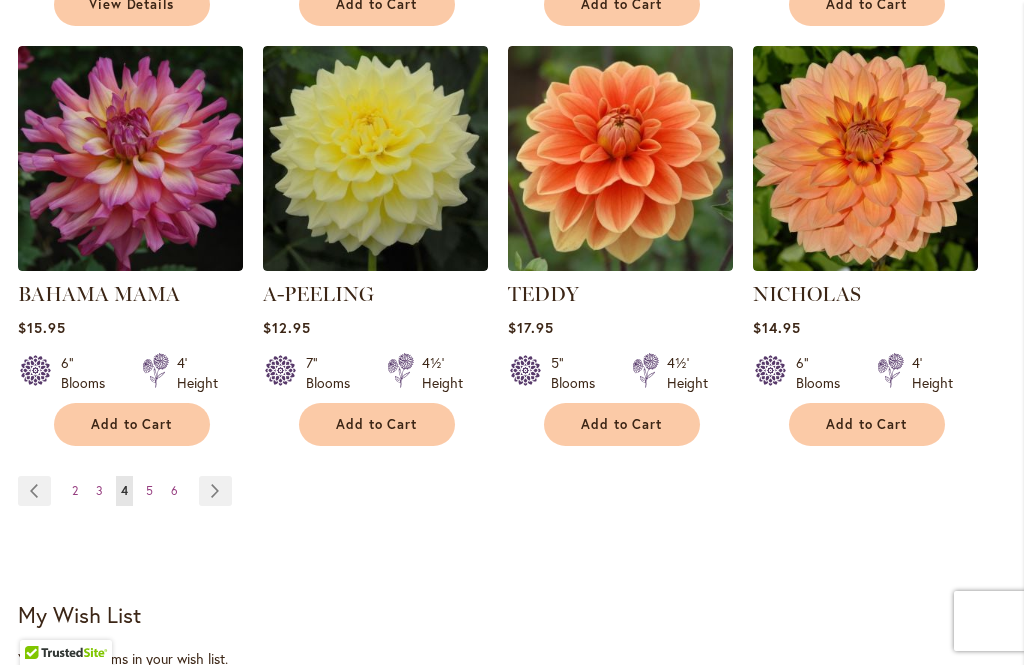 scroll, scrollTop: 1793, scrollLeft: 0, axis: vertical 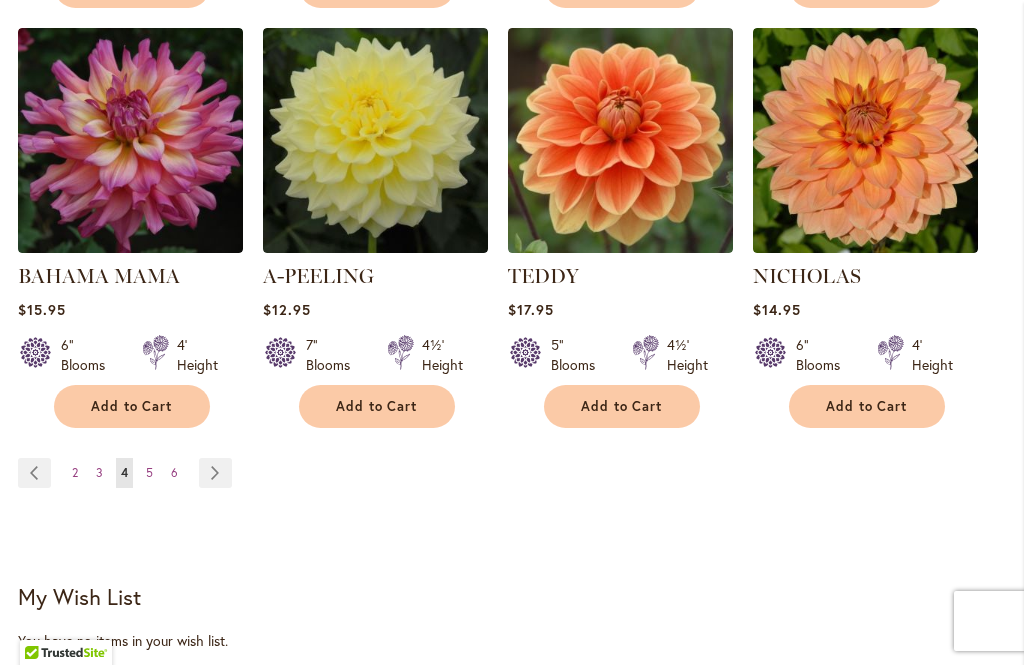 click on "5" at bounding box center [149, 472] 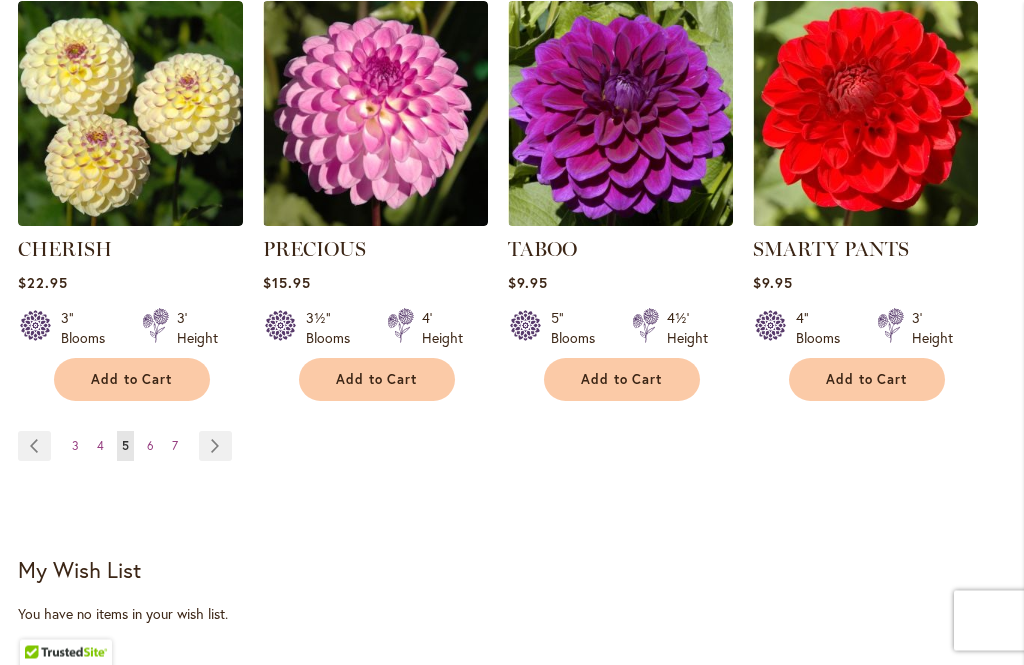 scroll, scrollTop: 1820, scrollLeft: 0, axis: vertical 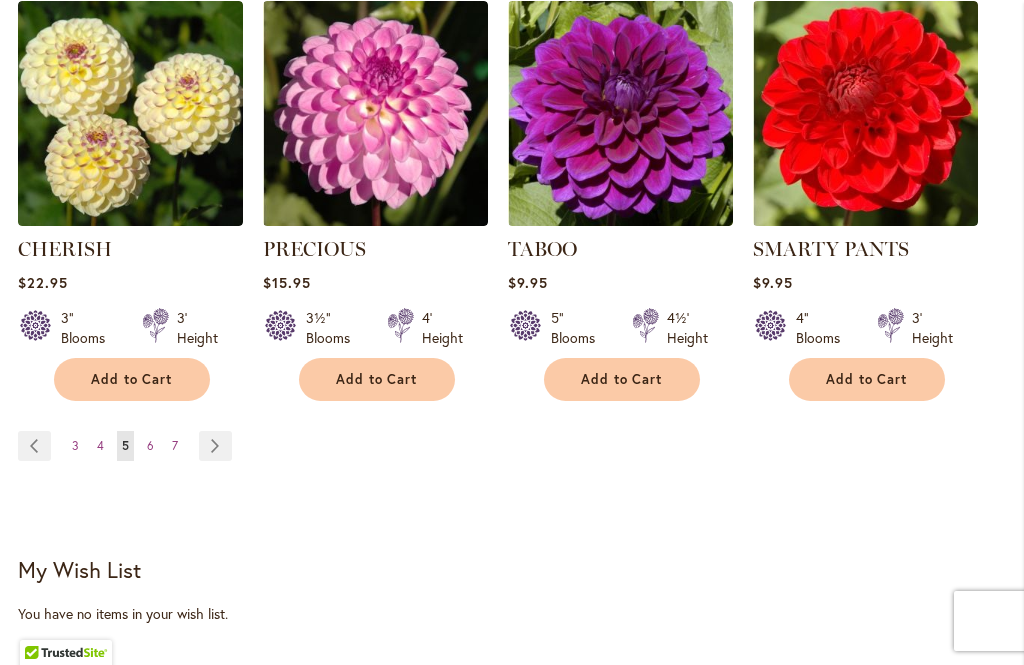 click on "6" at bounding box center [150, 445] 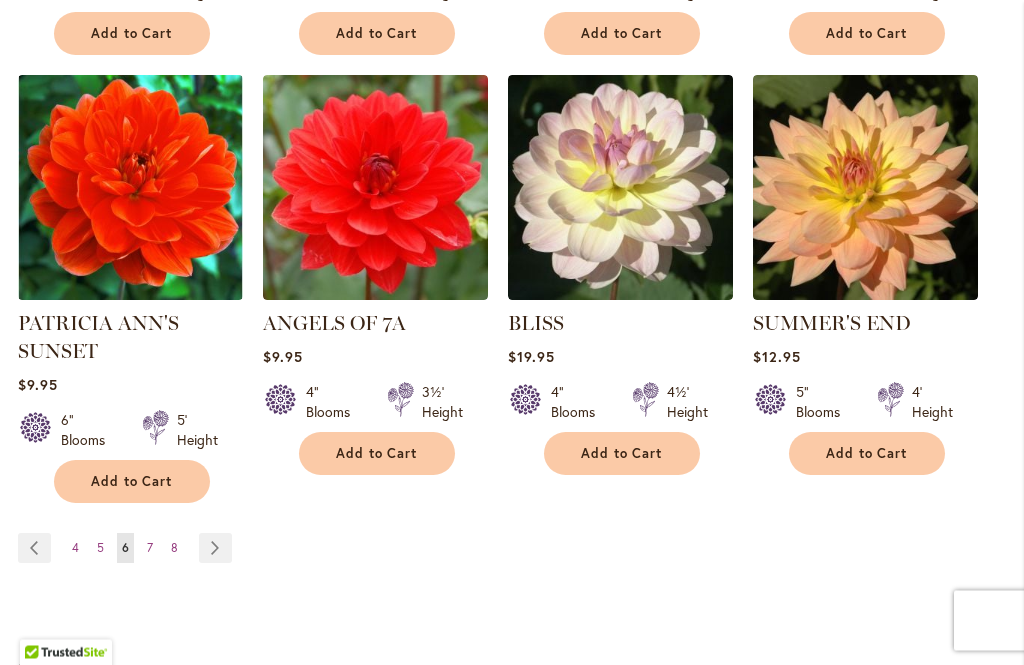 scroll, scrollTop: 1719, scrollLeft: 0, axis: vertical 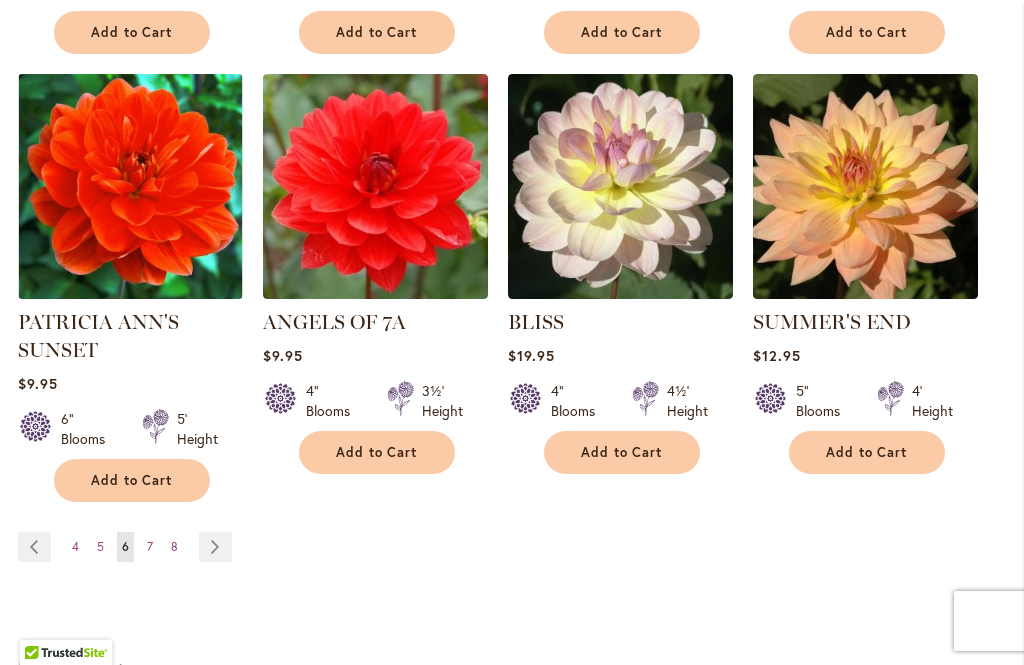 click on "Page
7" at bounding box center (150, 547) 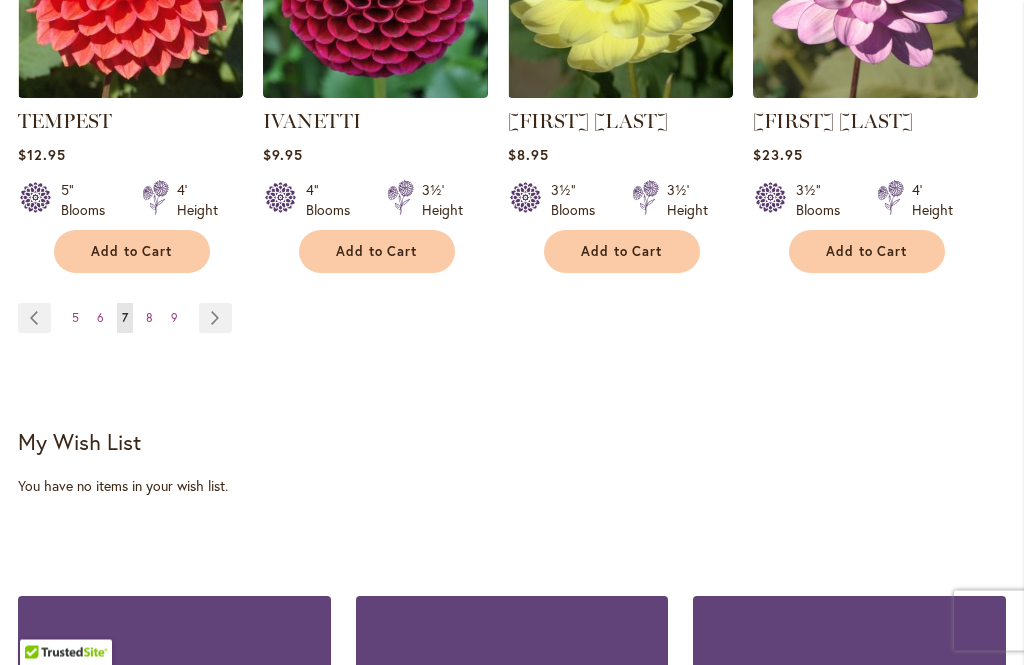 scroll, scrollTop: 1948, scrollLeft: 0, axis: vertical 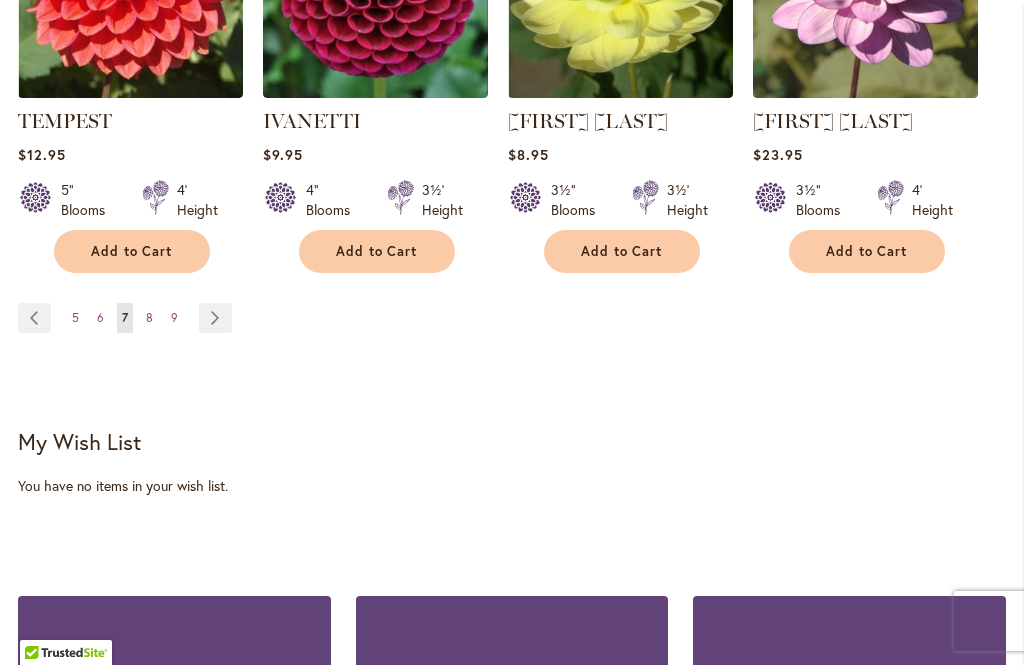 click on "Page
8" at bounding box center (149, 318) 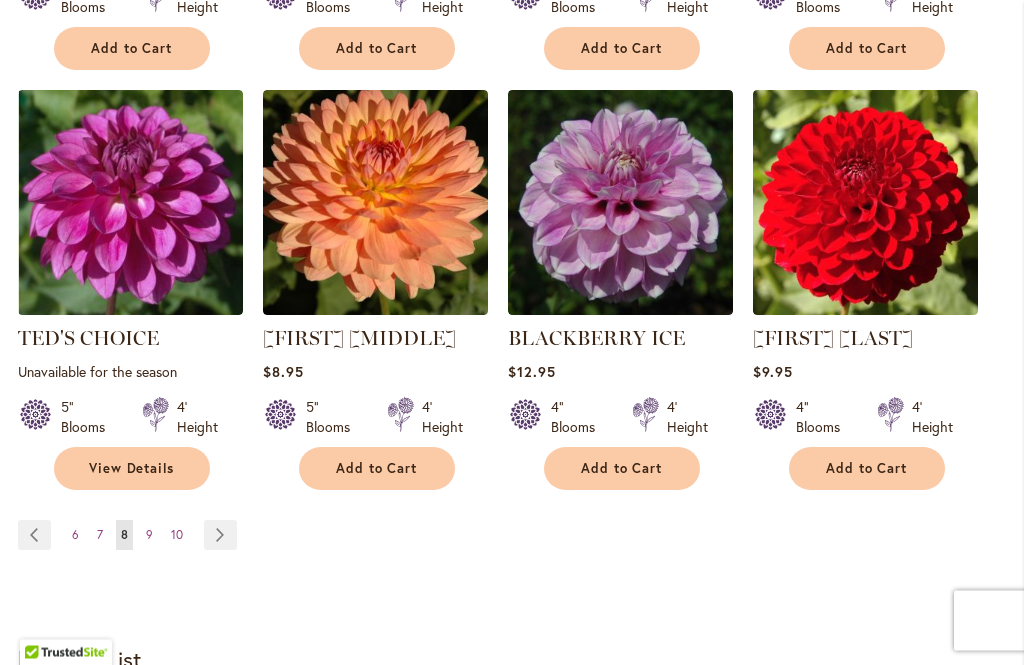 scroll, scrollTop: 1703, scrollLeft: 0, axis: vertical 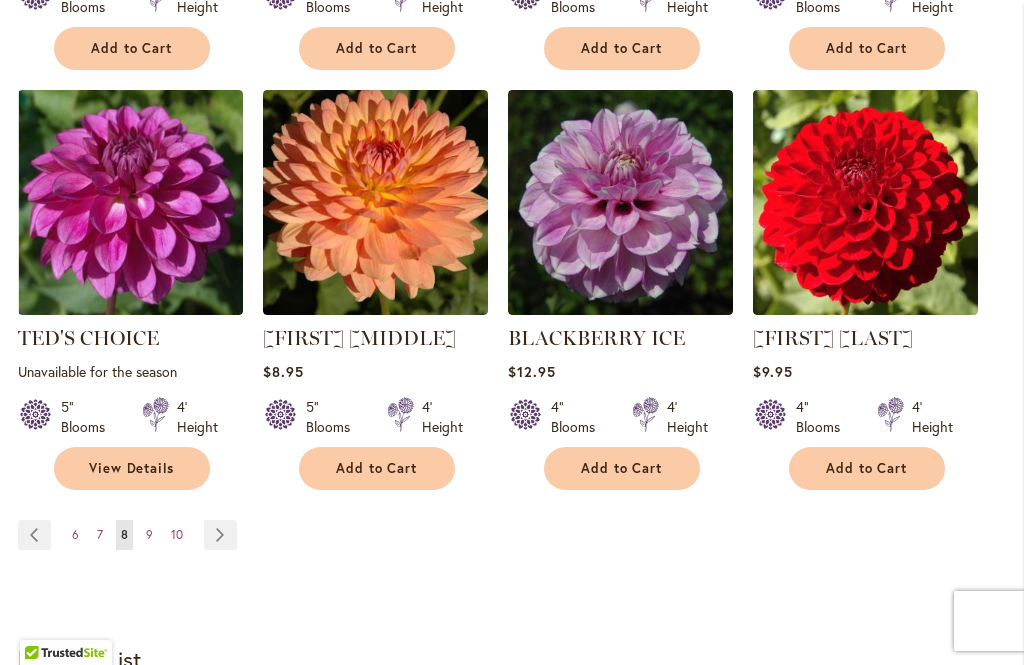 click on "Page
9" at bounding box center (149, 535) 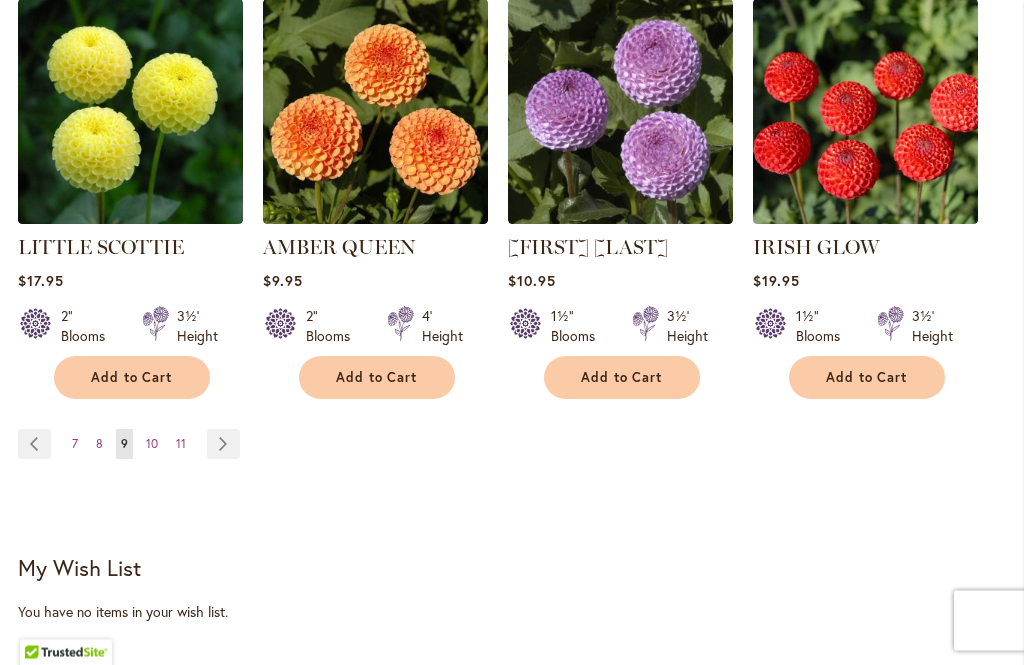 scroll, scrollTop: 1794, scrollLeft: 0, axis: vertical 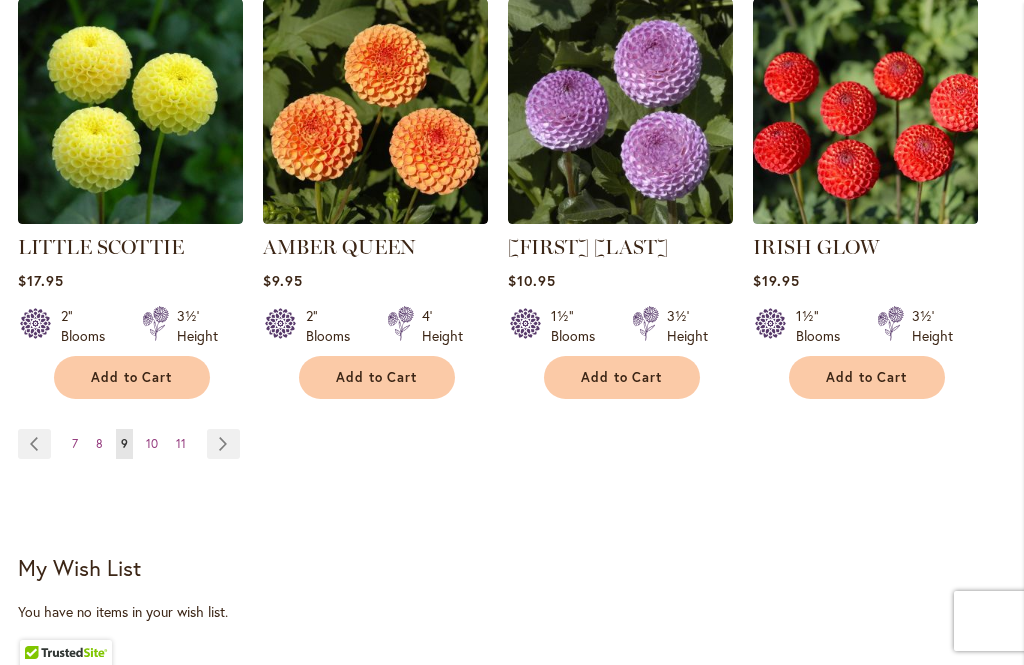 click on "Page
10" at bounding box center [152, 444] 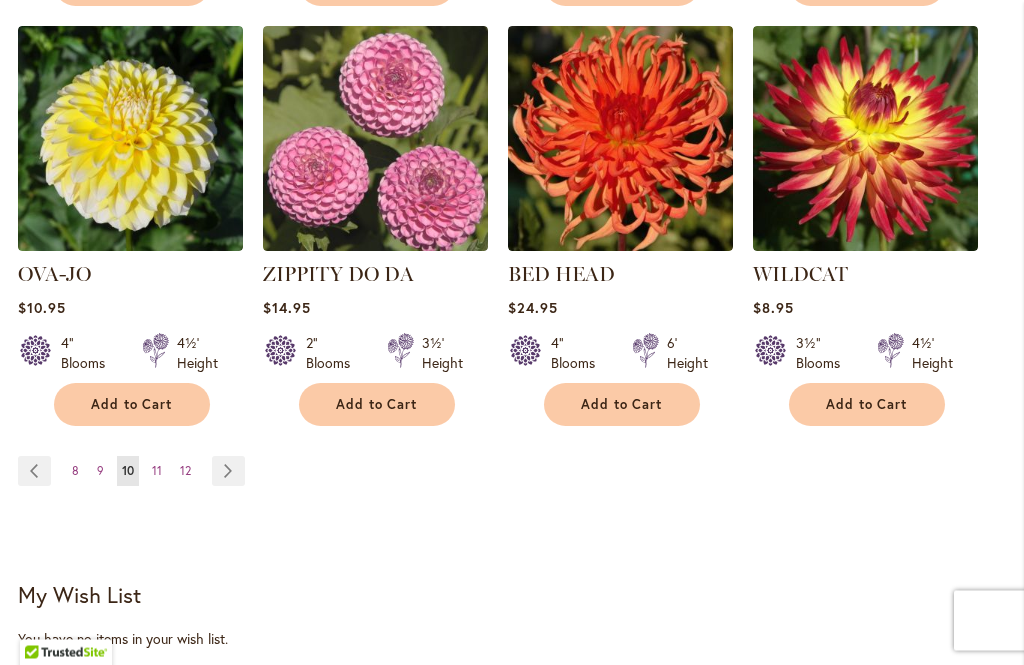 scroll, scrollTop: 1768, scrollLeft: 0, axis: vertical 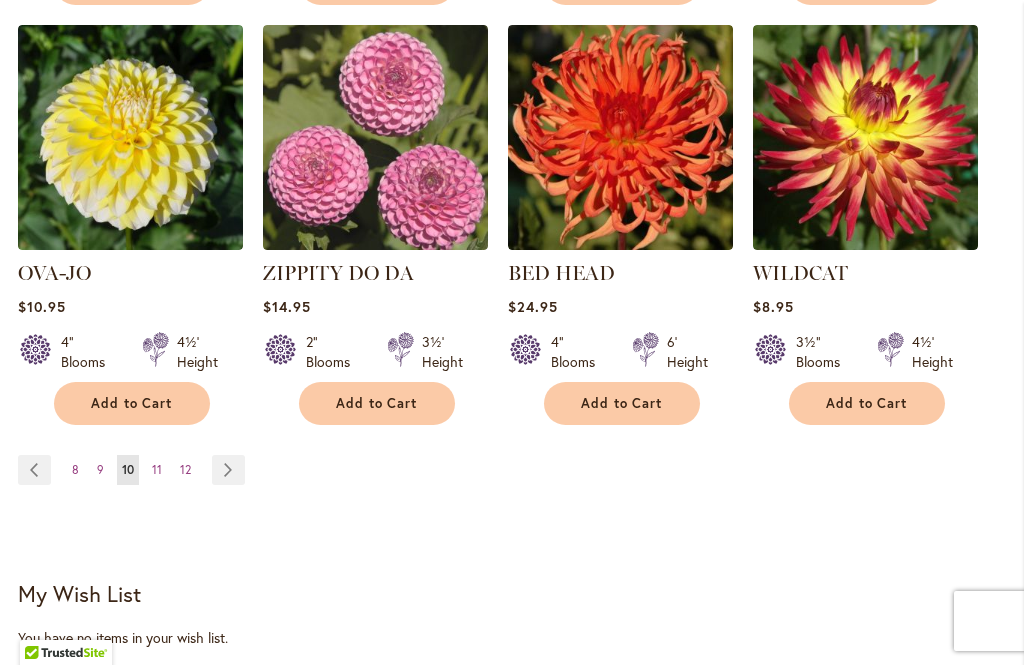 click on "11" at bounding box center (157, 469) 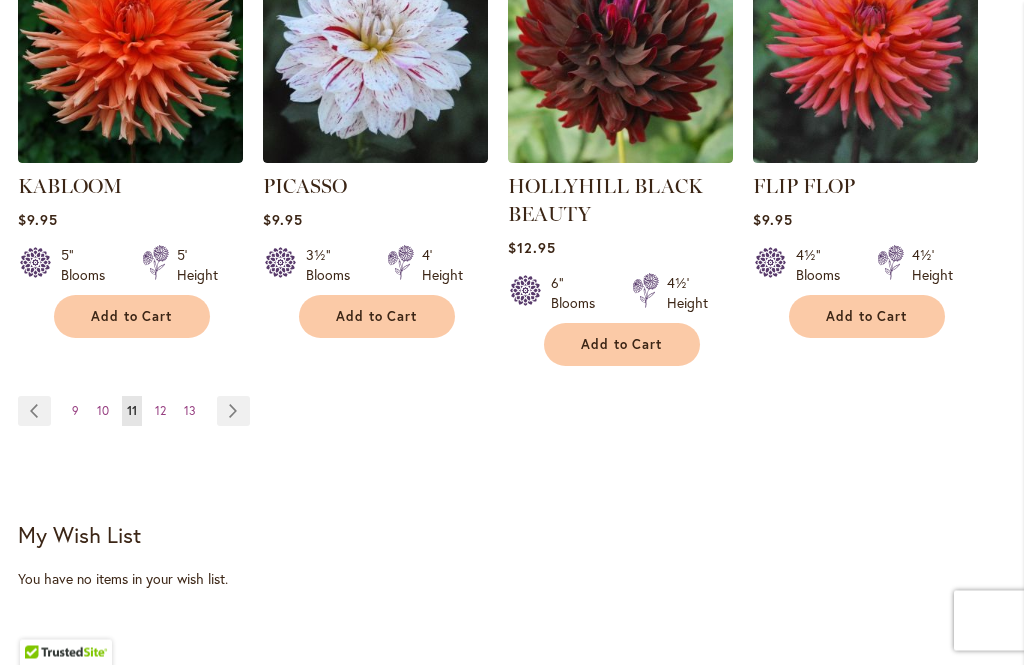 scroll, scrollTop: 1883, scrollLeft: 0, axis: vertical 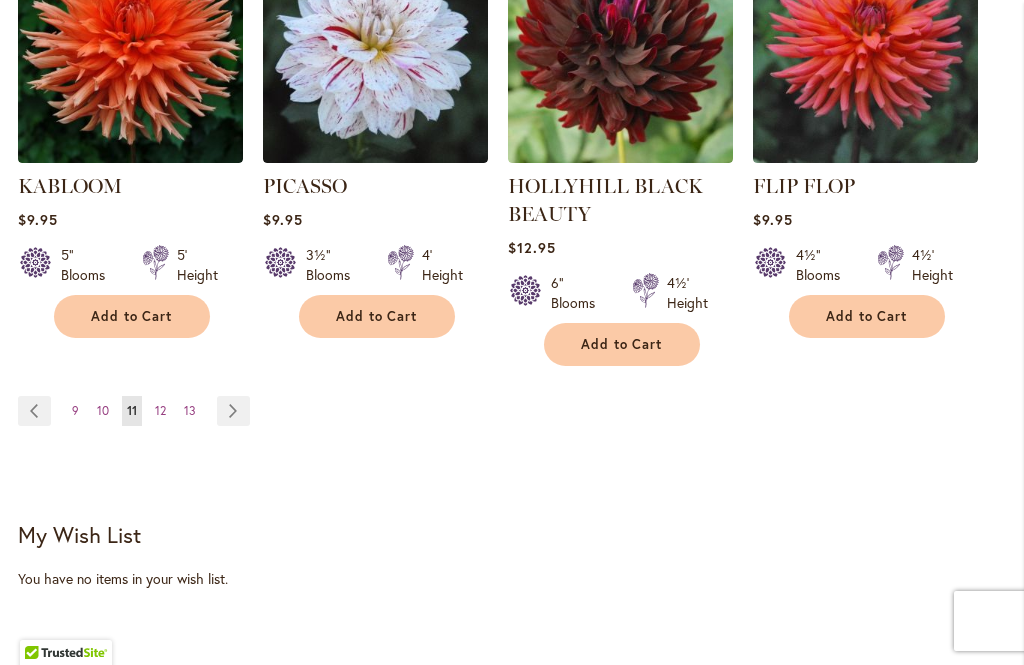 click on "12" at bounding box center (160, 410) 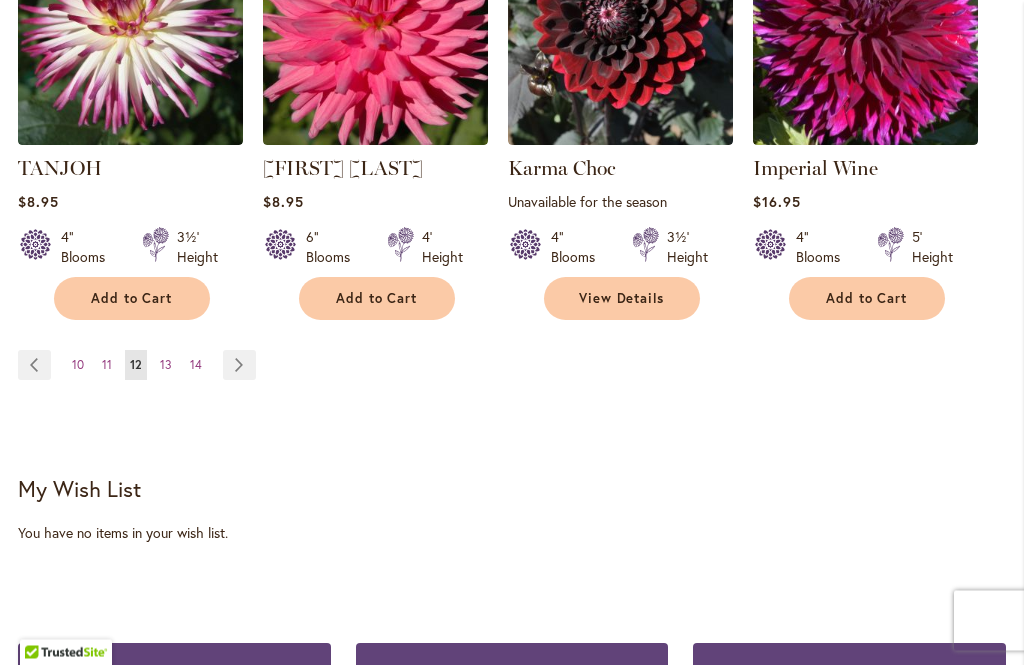 scroll, scrollTop: 1879, scrollLeft: 0, axis: vertical 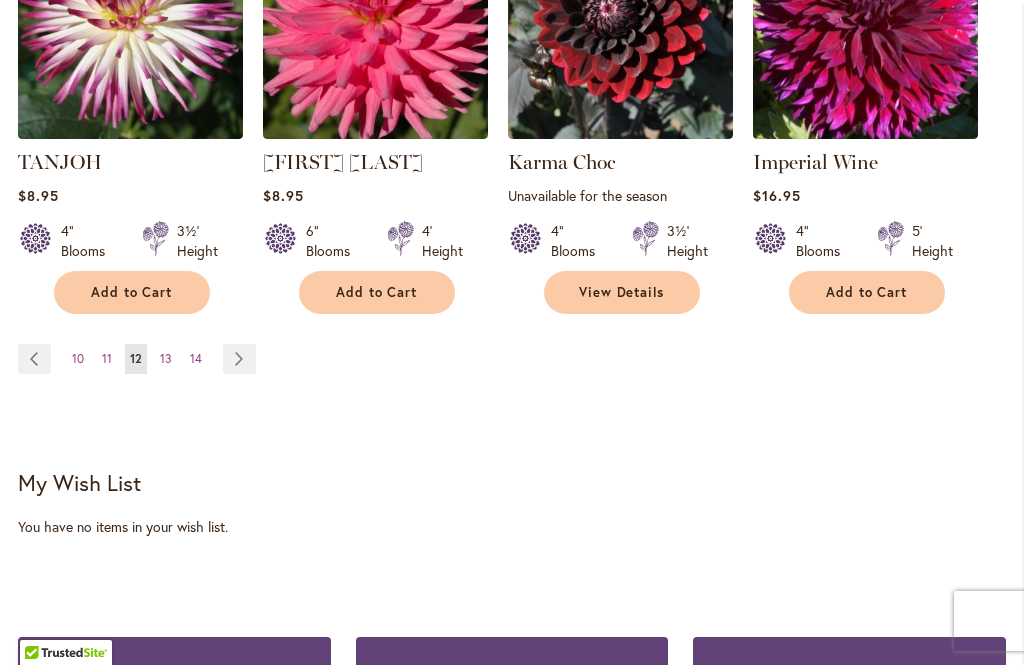 click on "13" at bounding box center [166, 358] 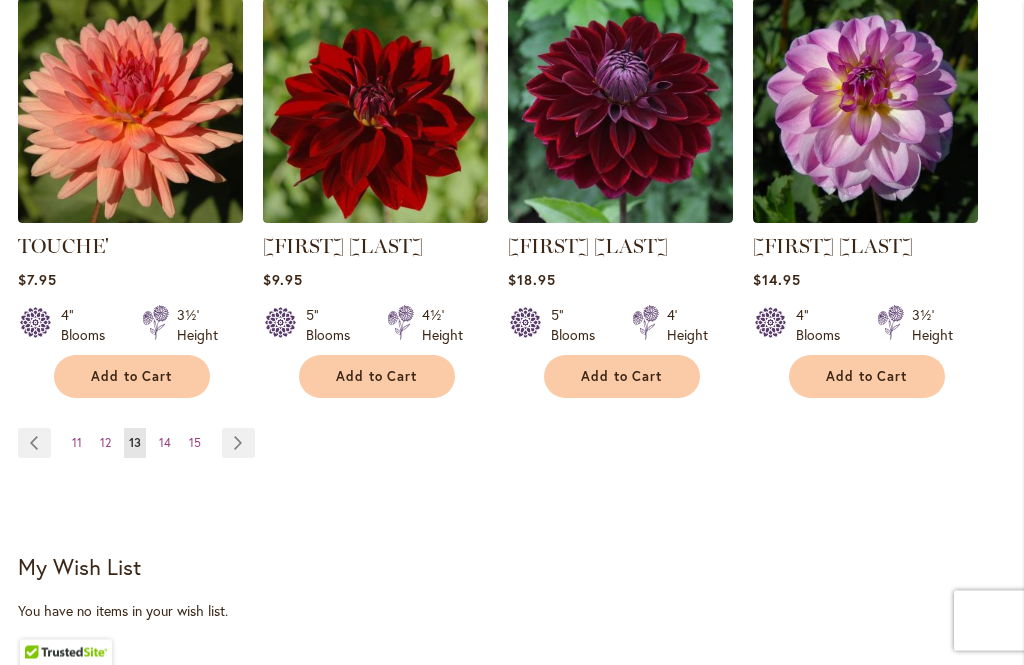 scroll, scrollTop: 1795, scrollLeft: 0, axis: vertical 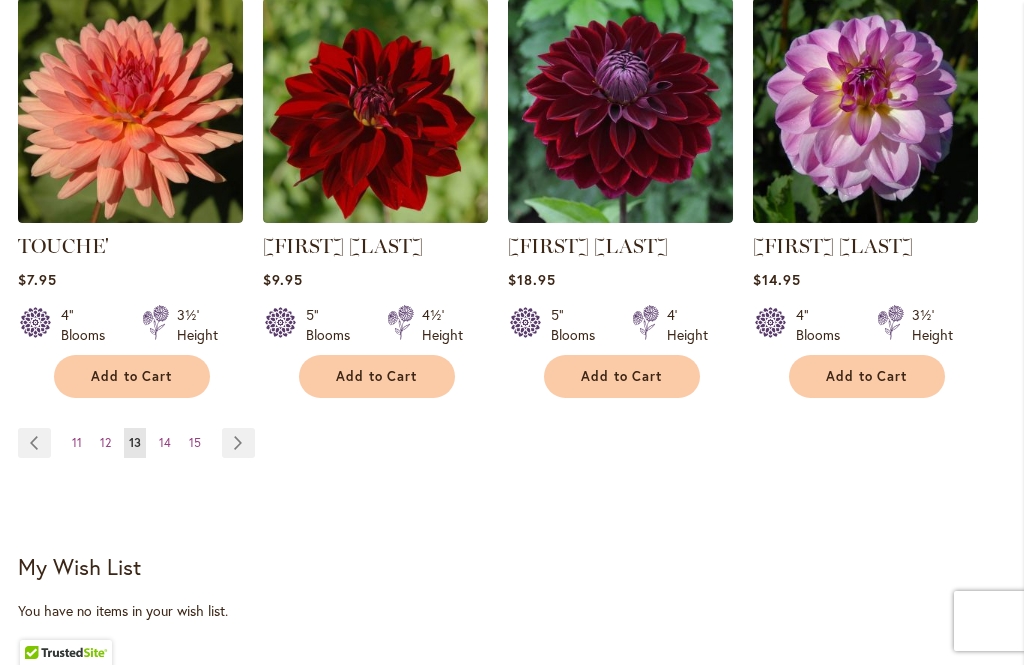 click on "Page
14" at bounding box center [165, 443] 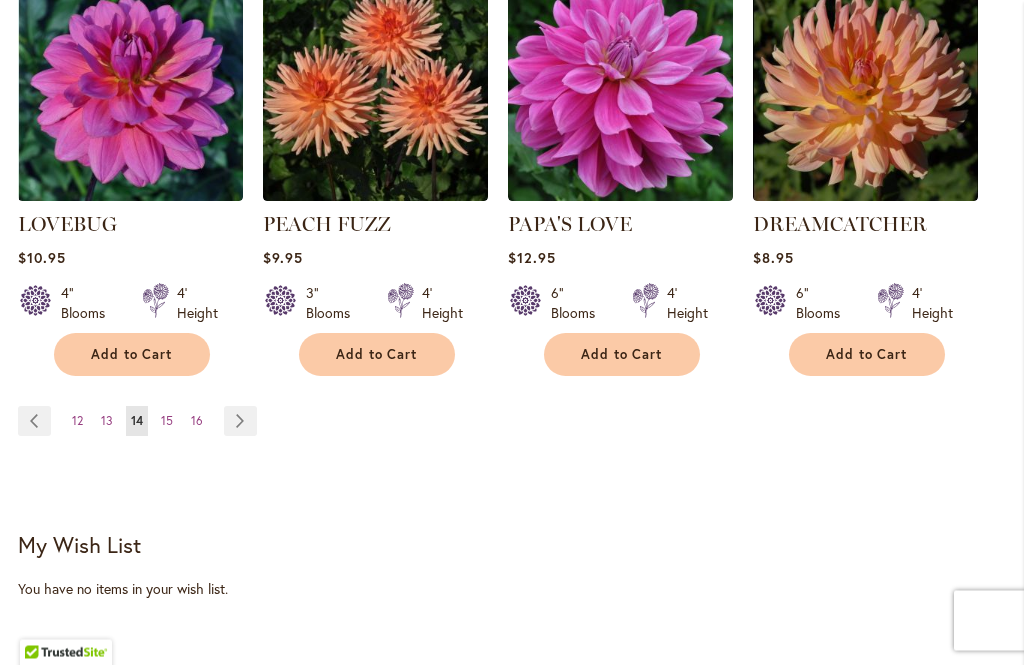 scroll, scrollTop: 1818, scrollLeft: 0, axis: vertical 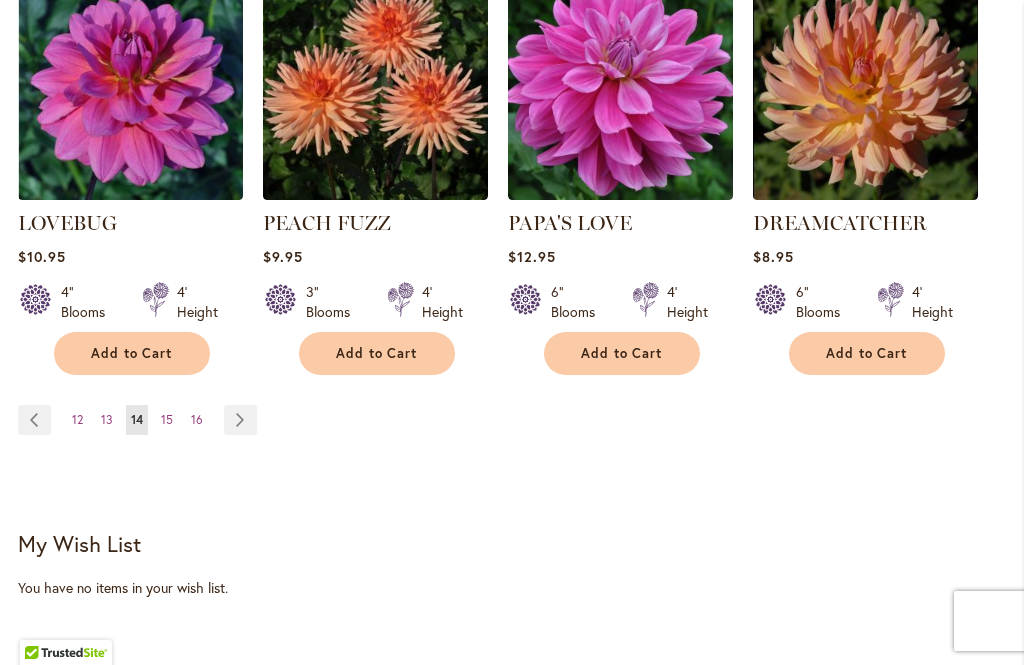 click on "15" at bounding box center [167, 419] 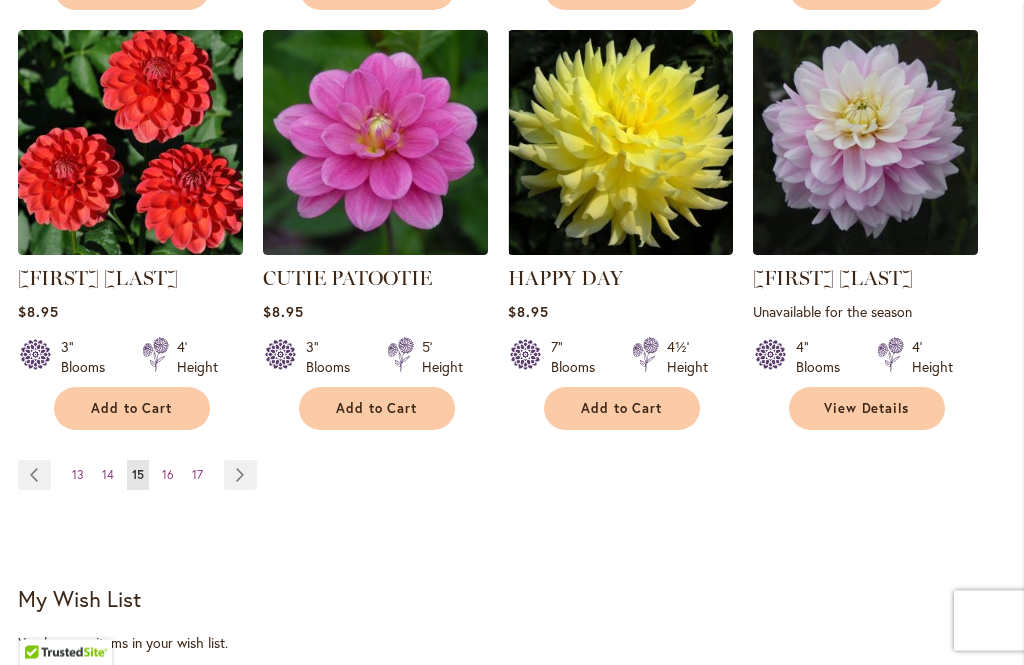 scroll, scrollTop: 1763, scrollLeft: 0, axis: vertical 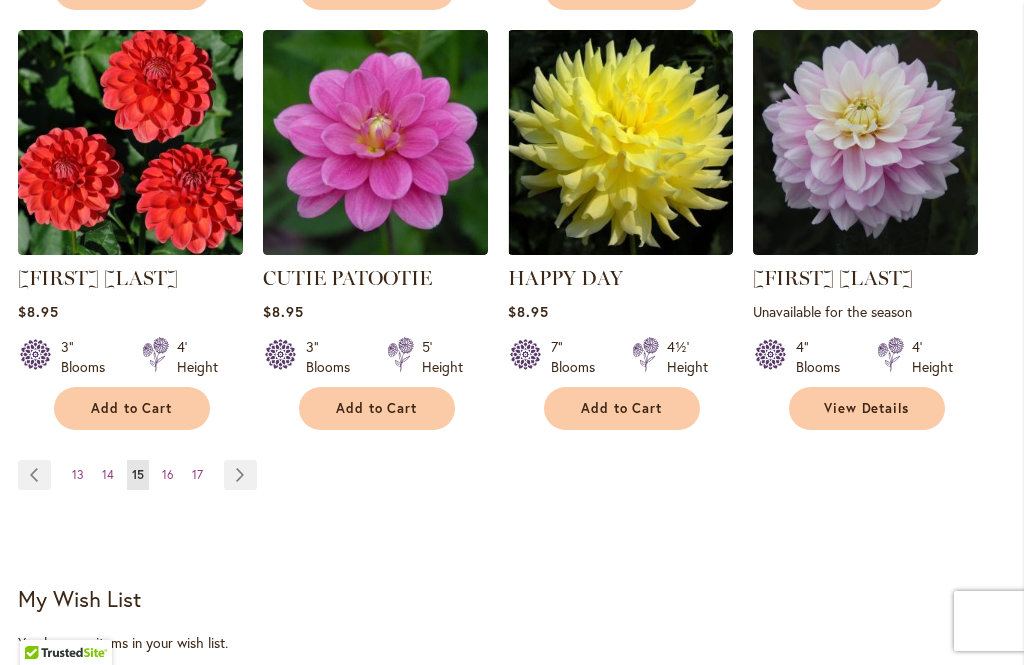 click on "16" at bounding box center (168, 474) 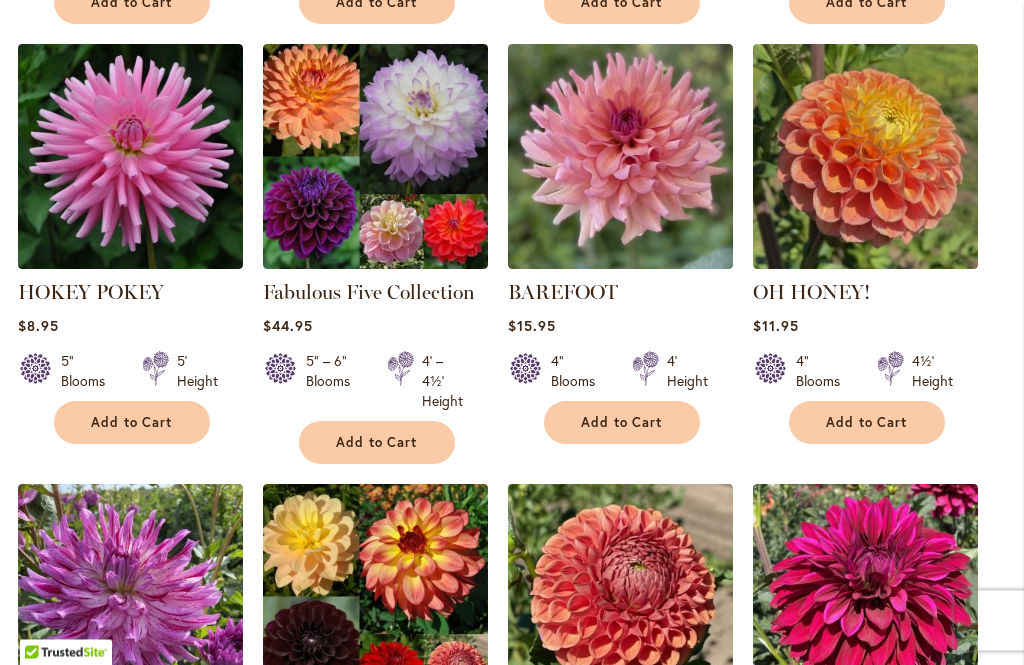 scroll, scrollTop: 1329, scrollLeft: 0, axis: vertical 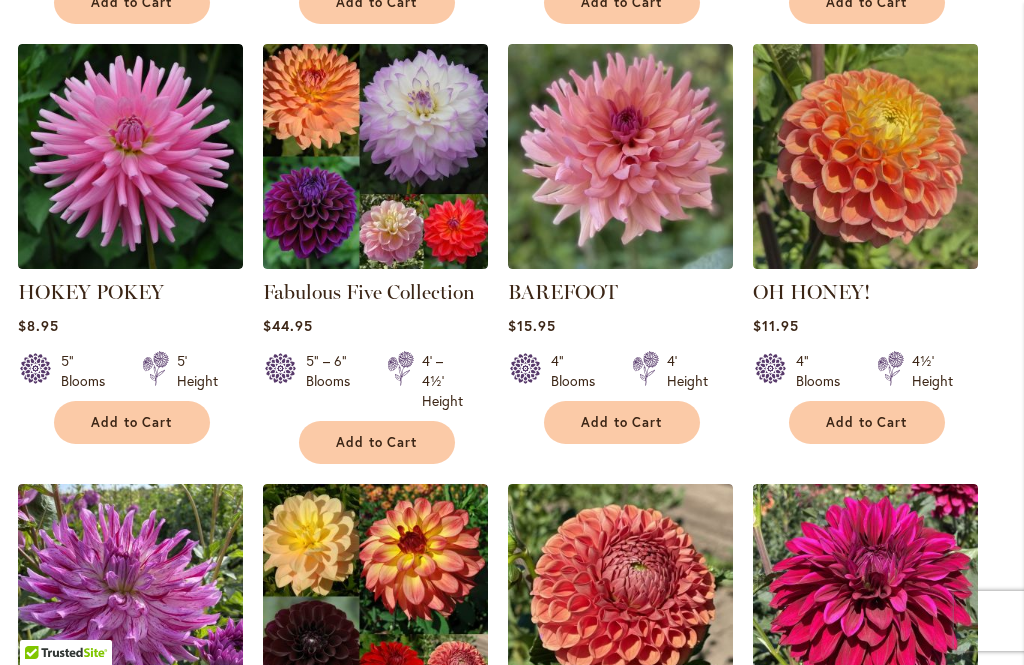 click at bounding box center [620, 156] 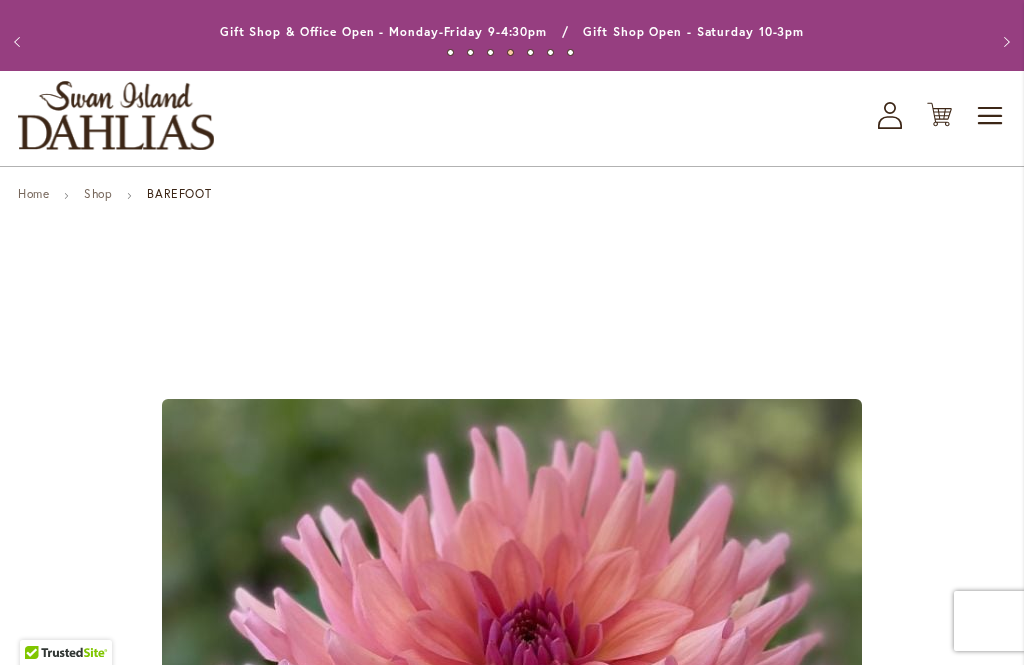 scroll, scrollTop: 0, scrollLeft: 0, axis: both 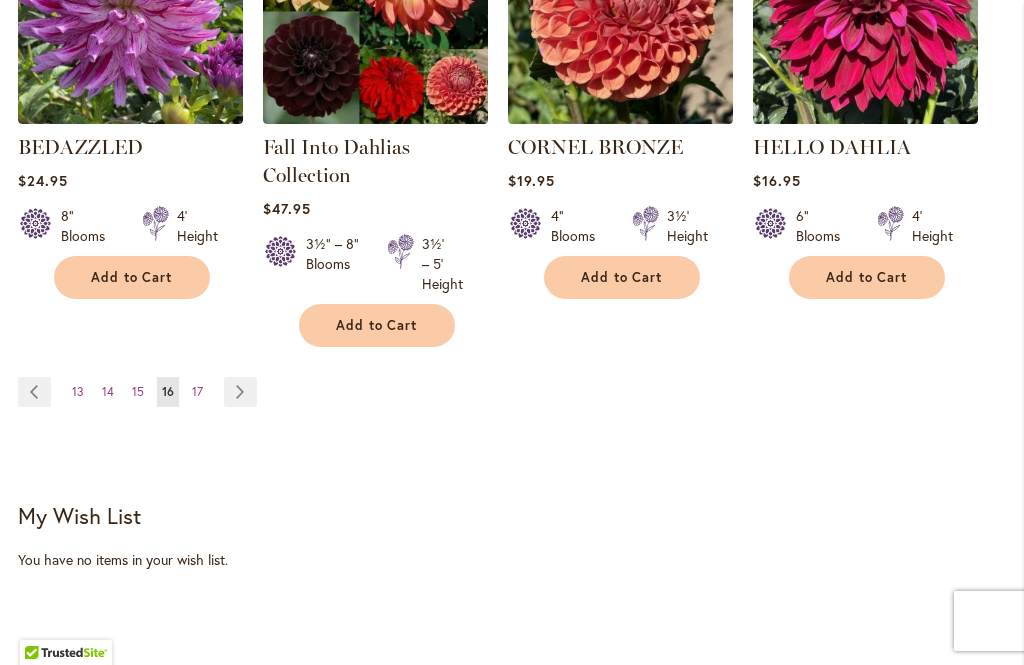 click on "17" at bounding box center [197, 391] 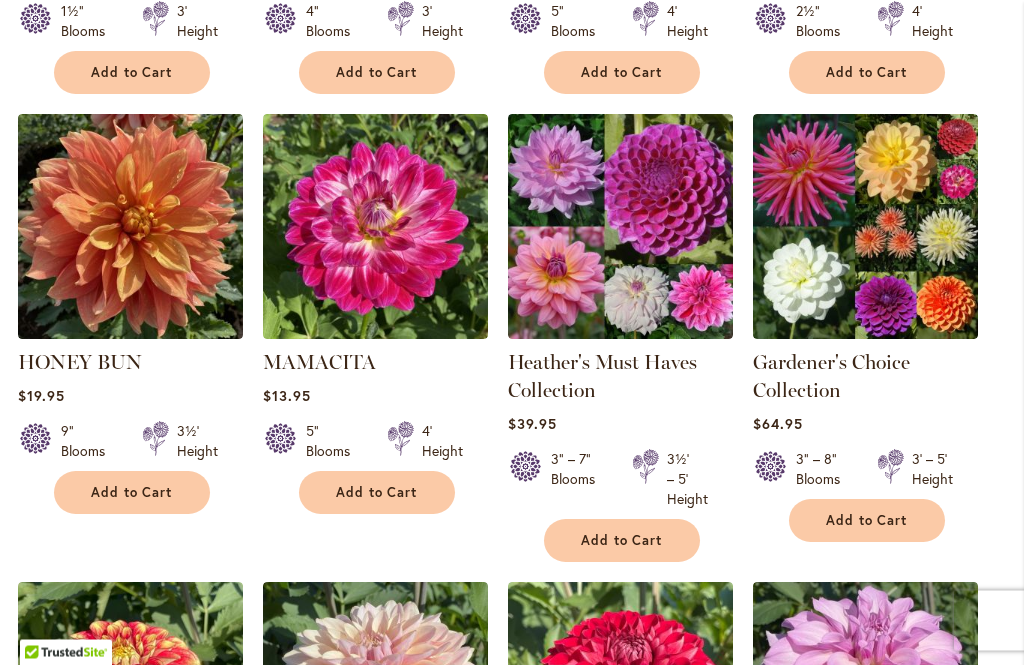 scroll, scrollTop: 841, scrollLeft: 0, axis: vertical 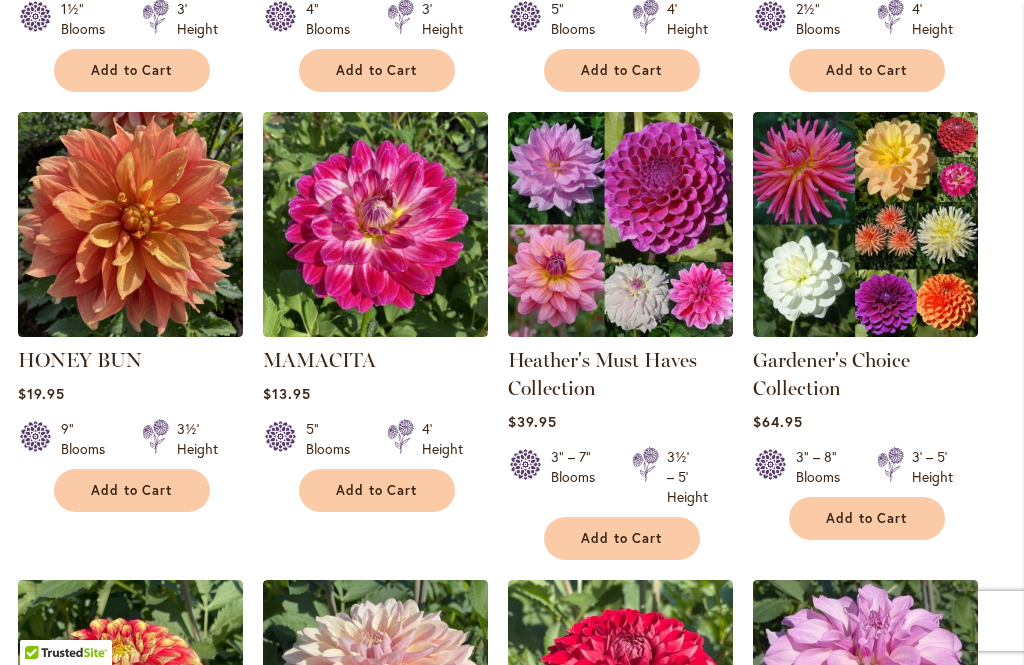 click at bounding box center [375, 224] 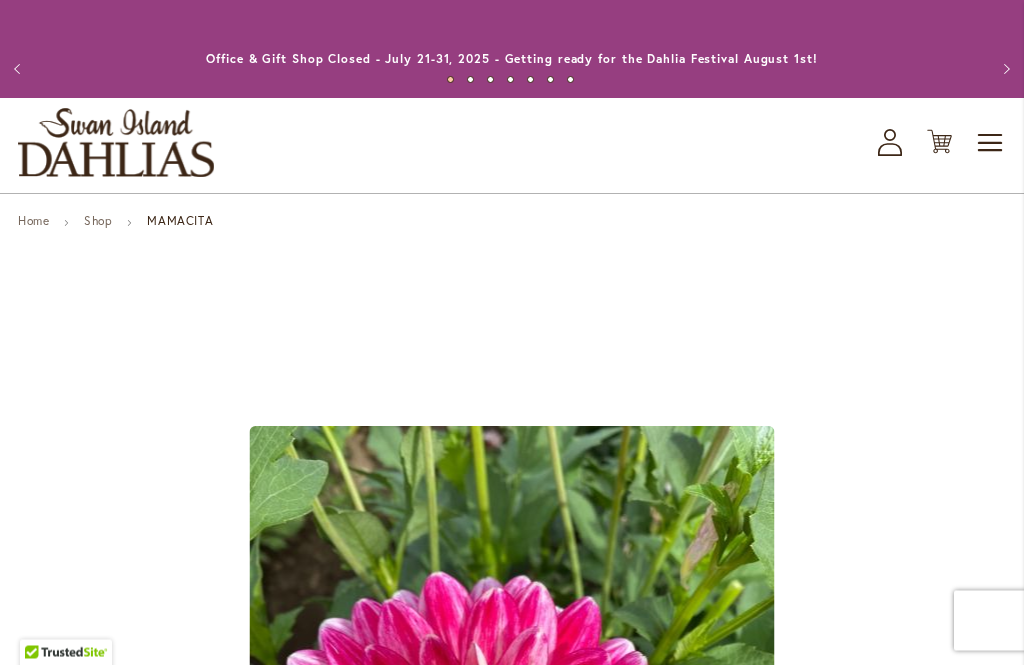 scroll, scrollTop: 0, scrollLeft: 0, axis: both 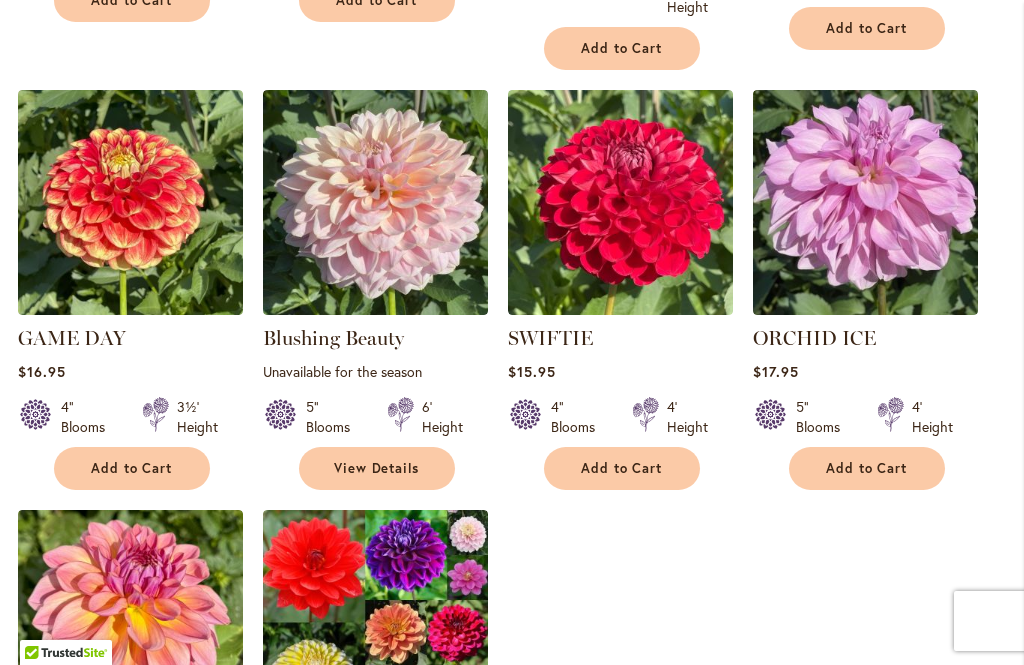 click at bounding box center (375, 202) 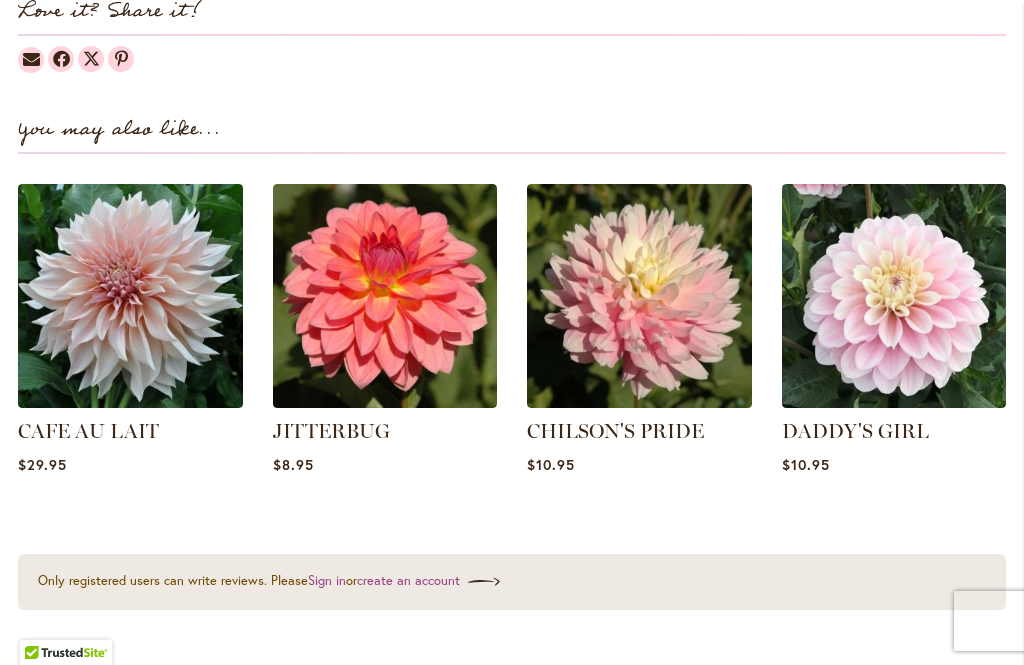 scroll, scrollTop: 2423, scrollLeft: 0, axis: vertical 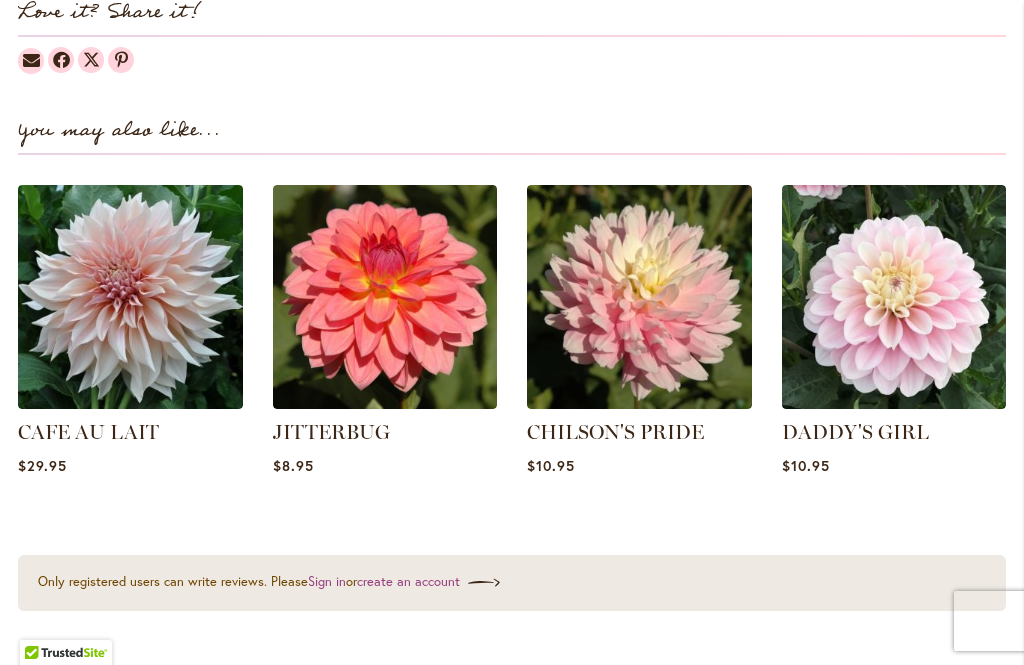 click at bounding box center [130, 297] 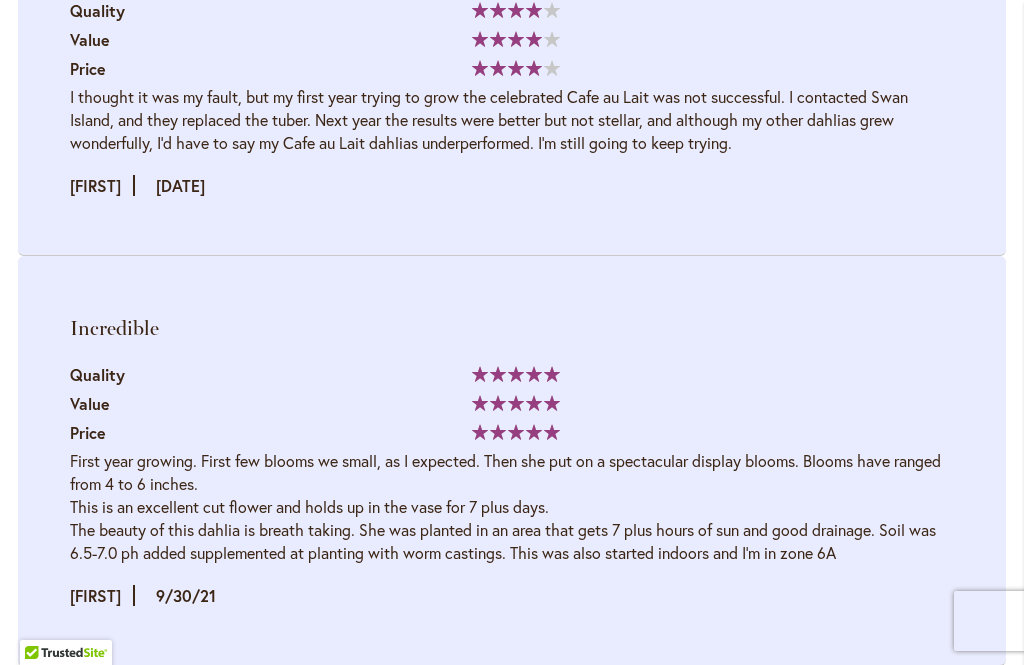 scroll, scrollTop: 5482, scrollLeft: 0, axis: vertical 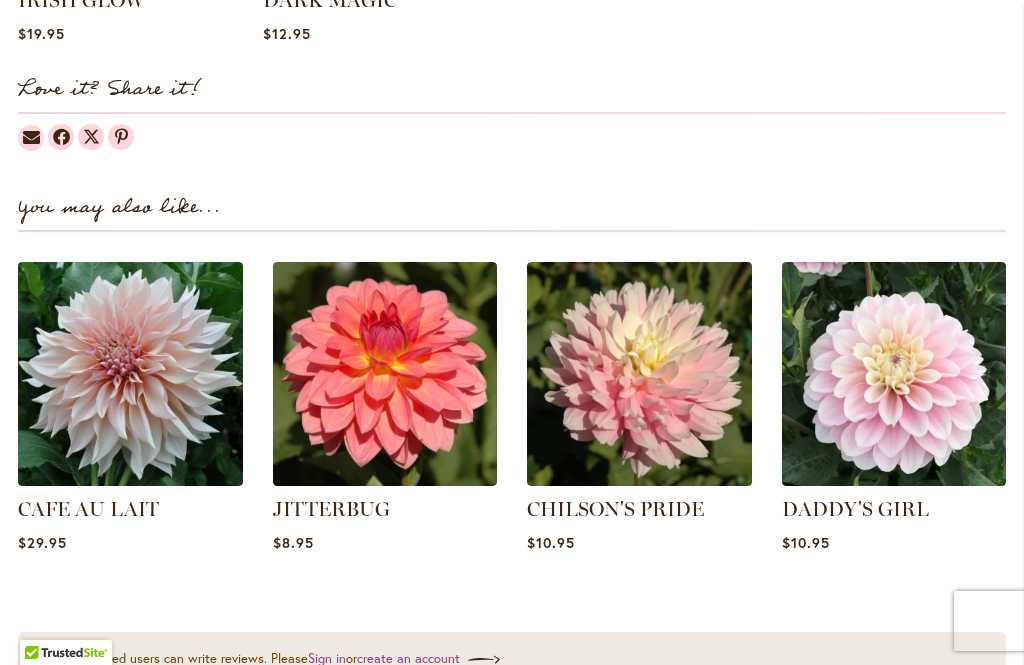 click at bounding box center (894, 374) 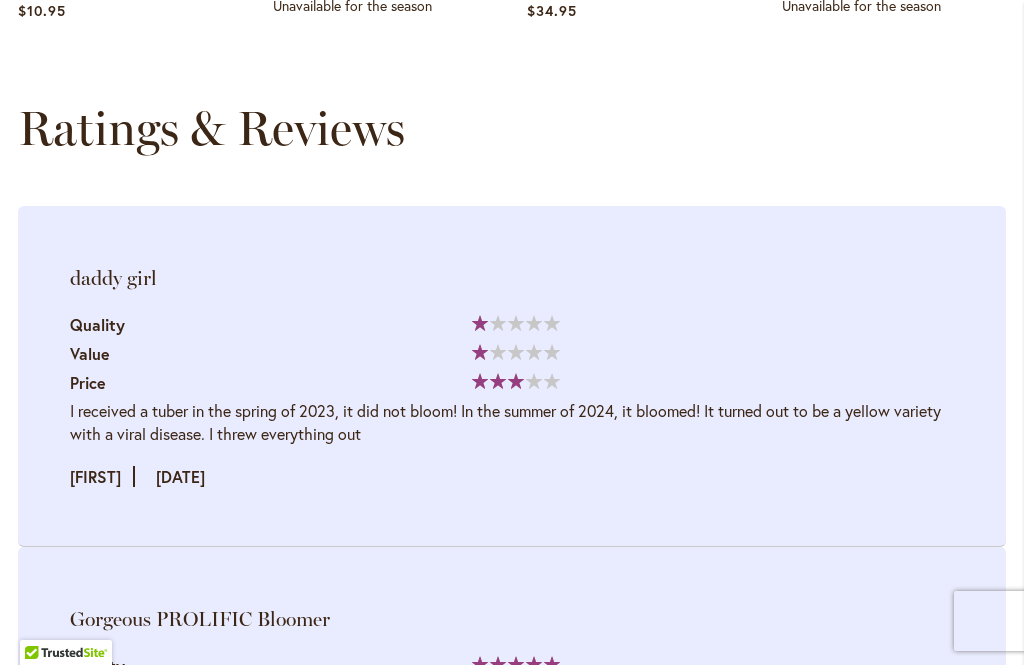 scroll, scrollTop: 2226, scrollLeft: 0, axis: vertical 